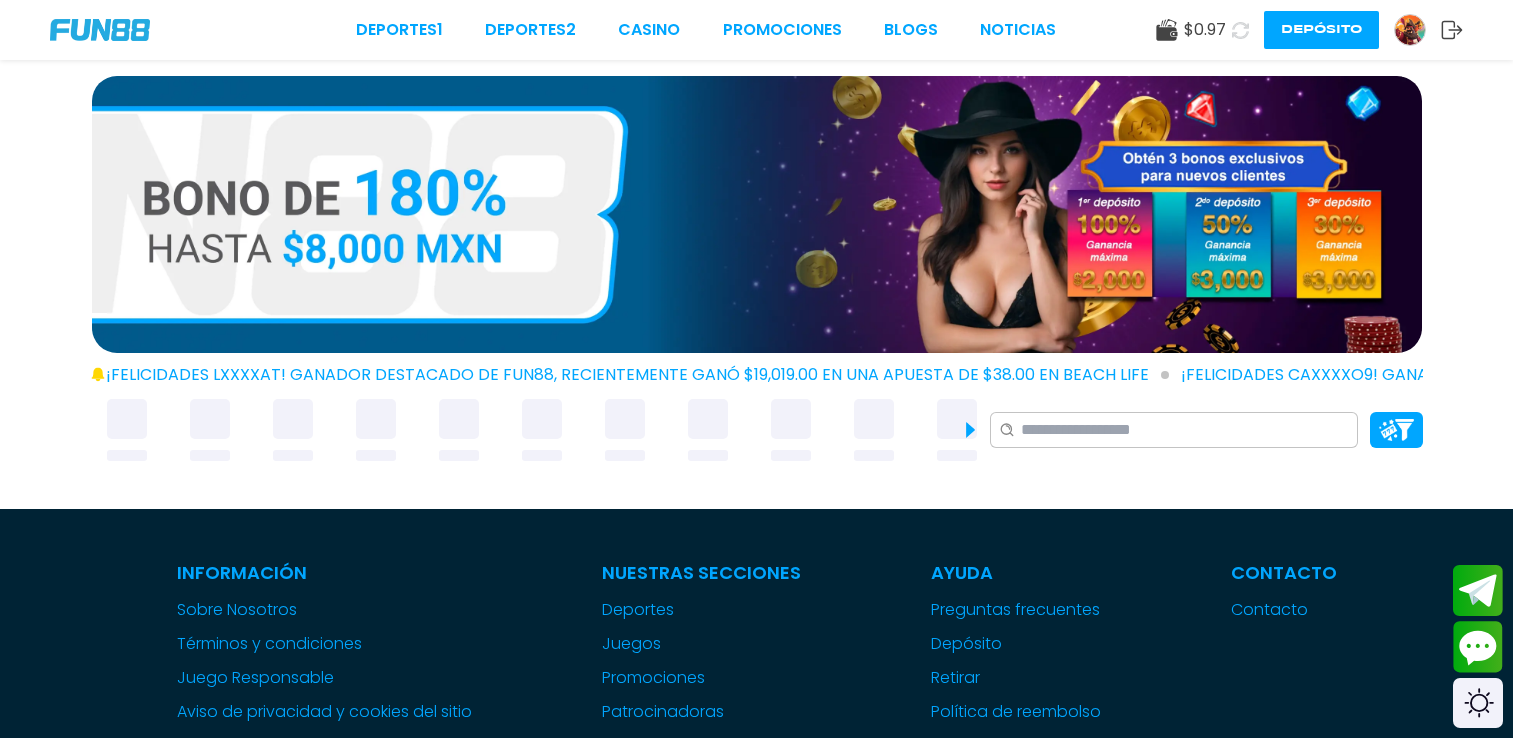 scroll, scrollTop: 0, scrollLeft: 0, axis: both 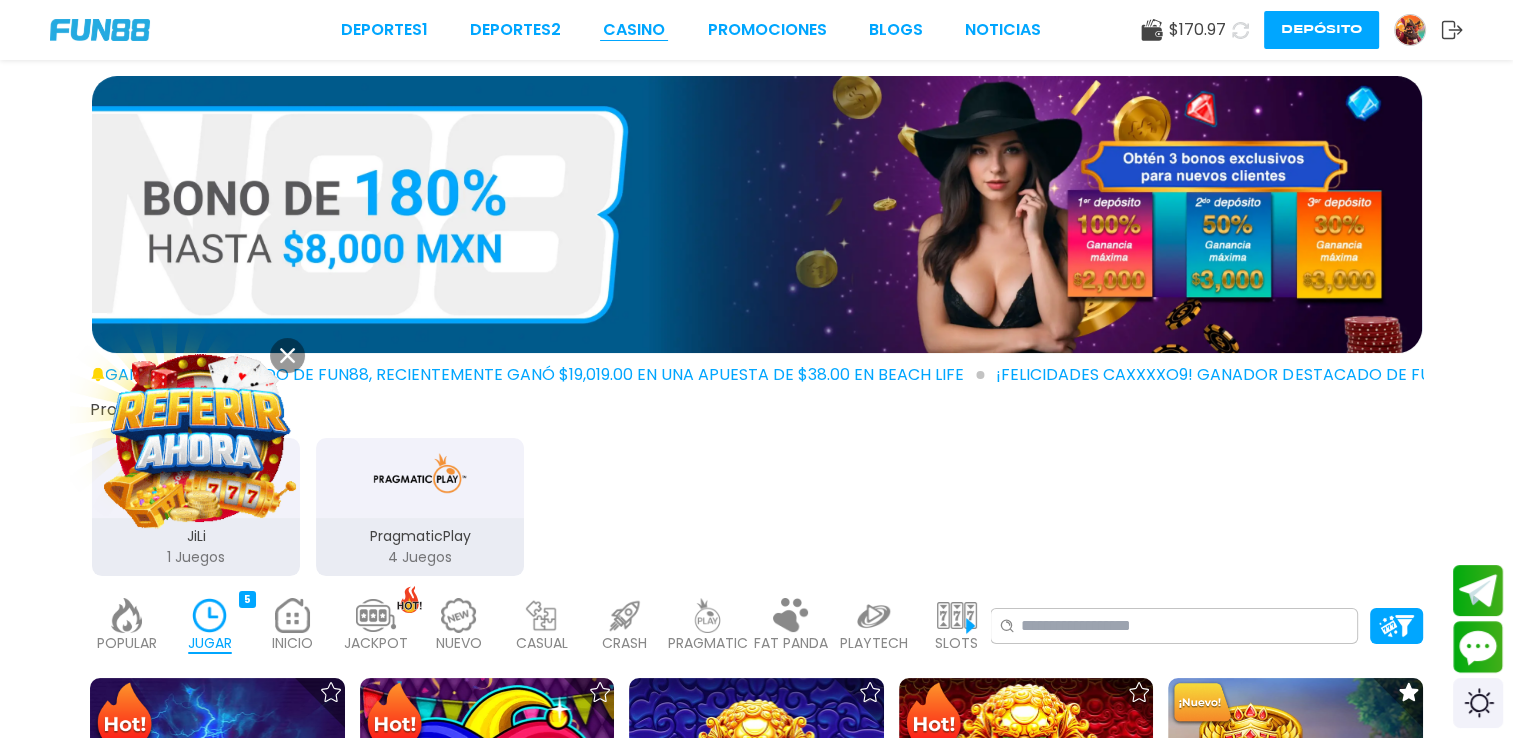 click on "CASINO" at bounding box center [634, 30] 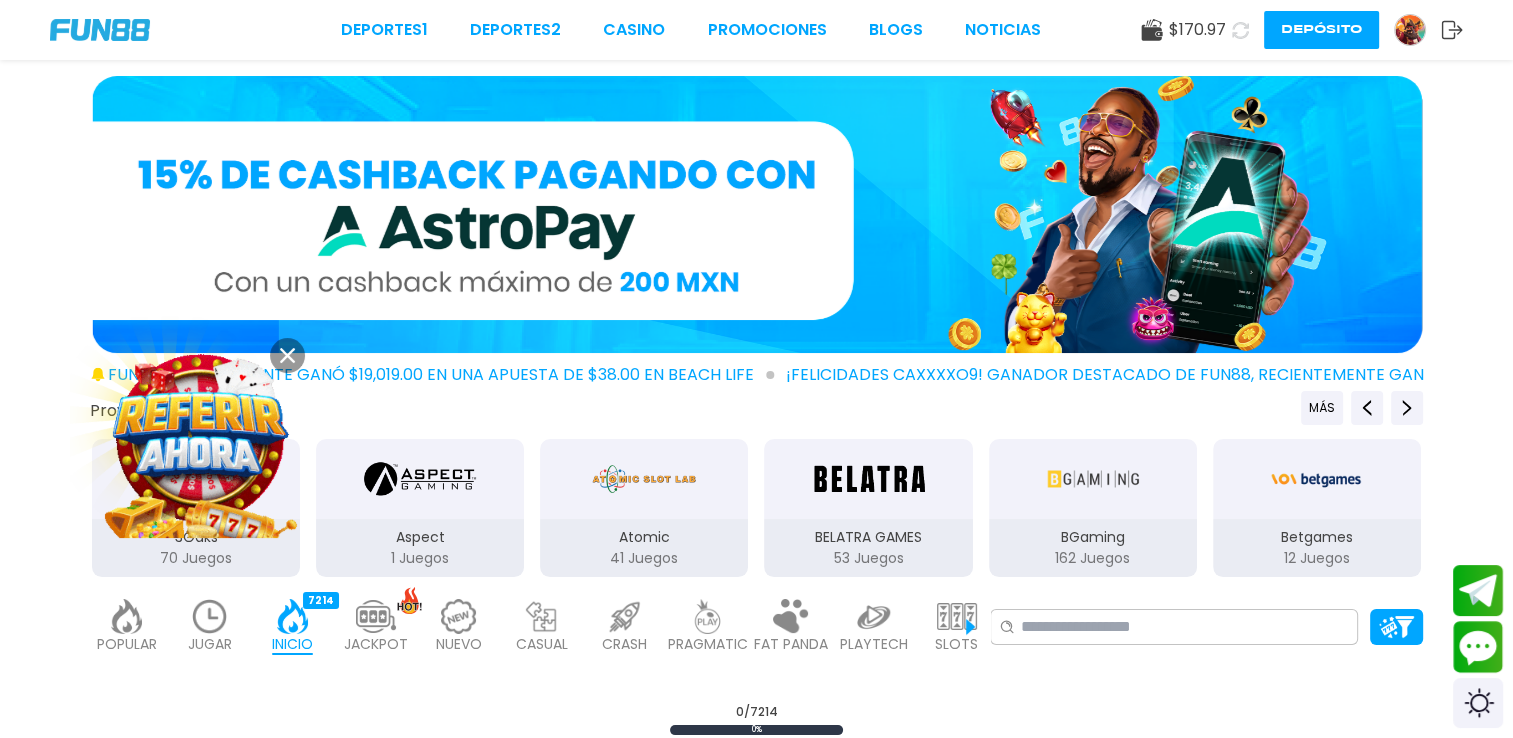 click at bounding box center [210, 616] 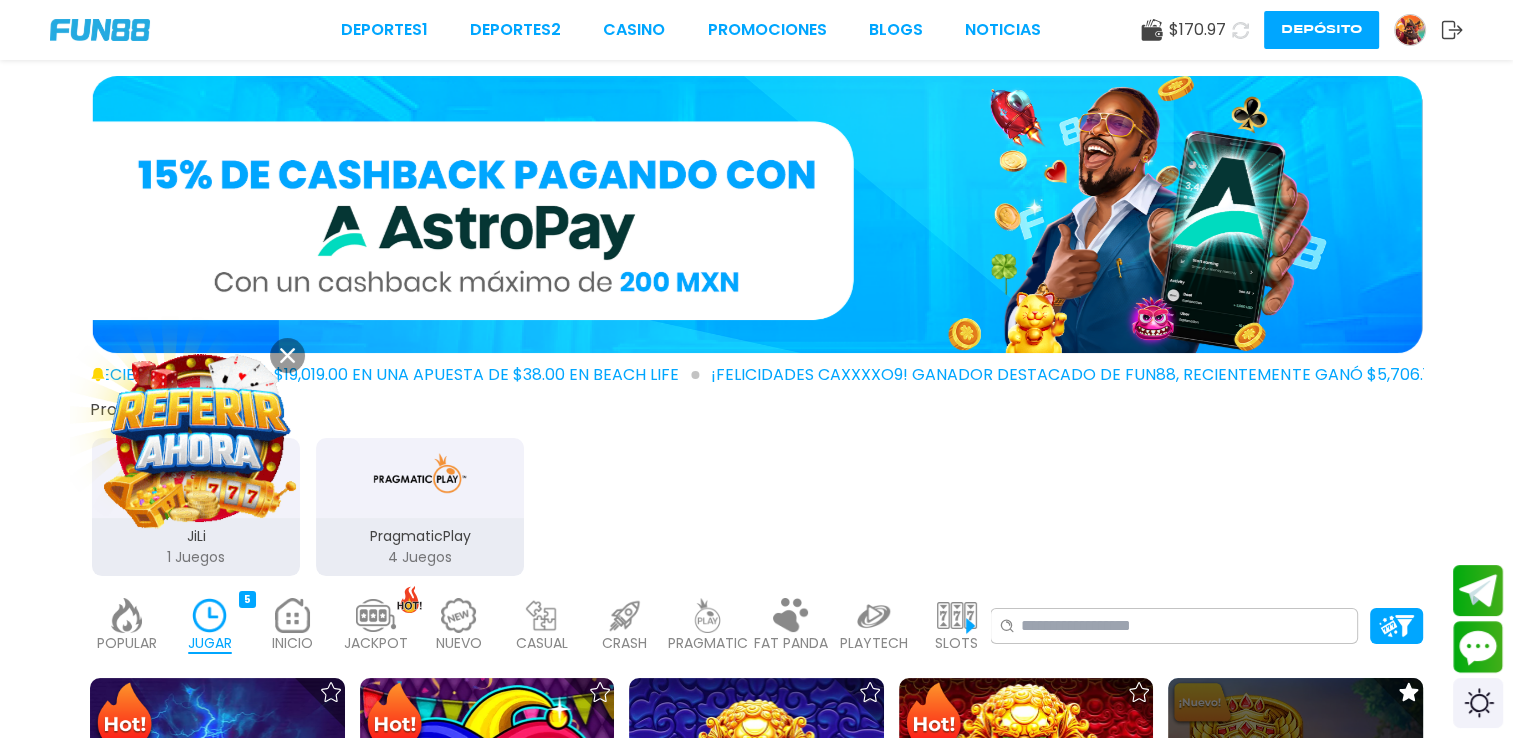 click at bounding box center (1295, 805) 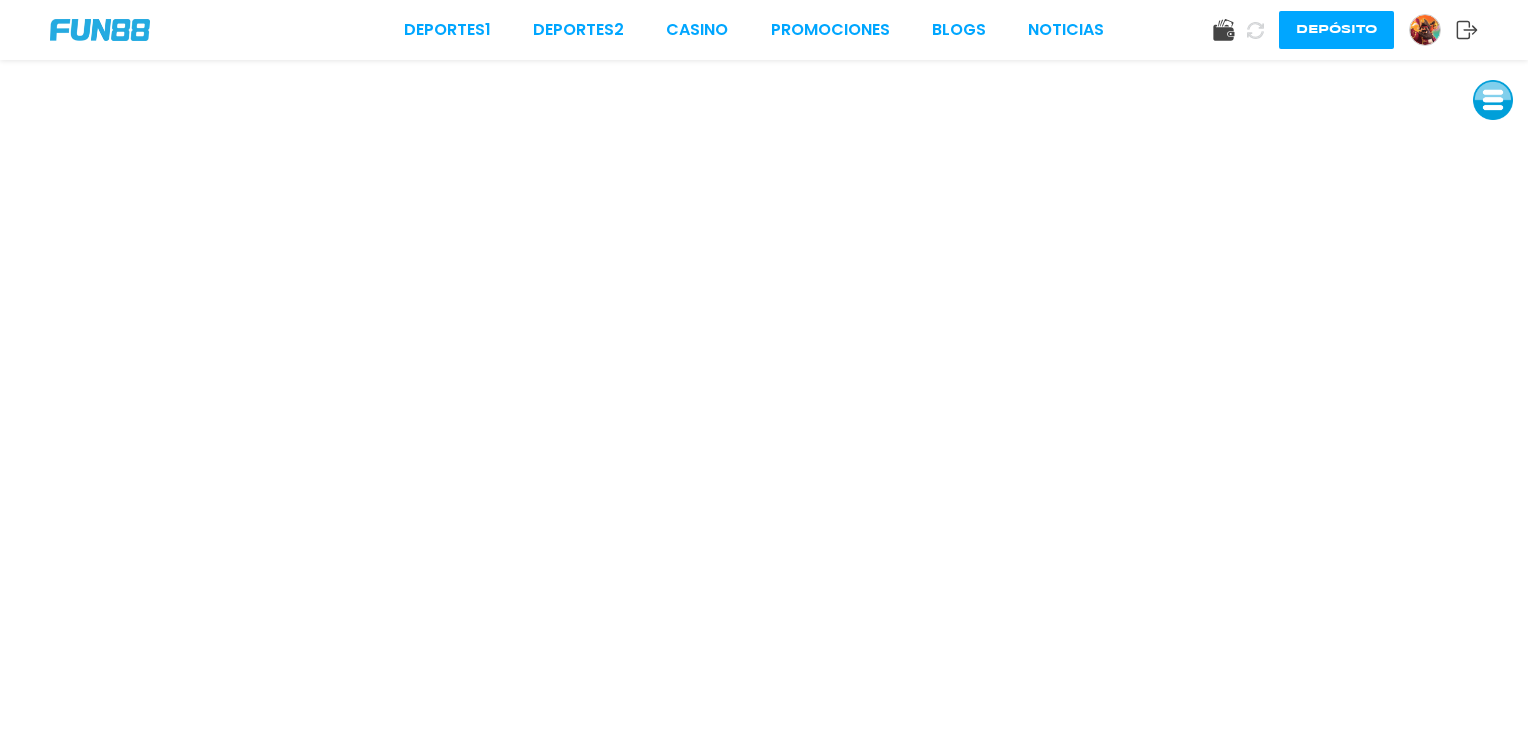 click 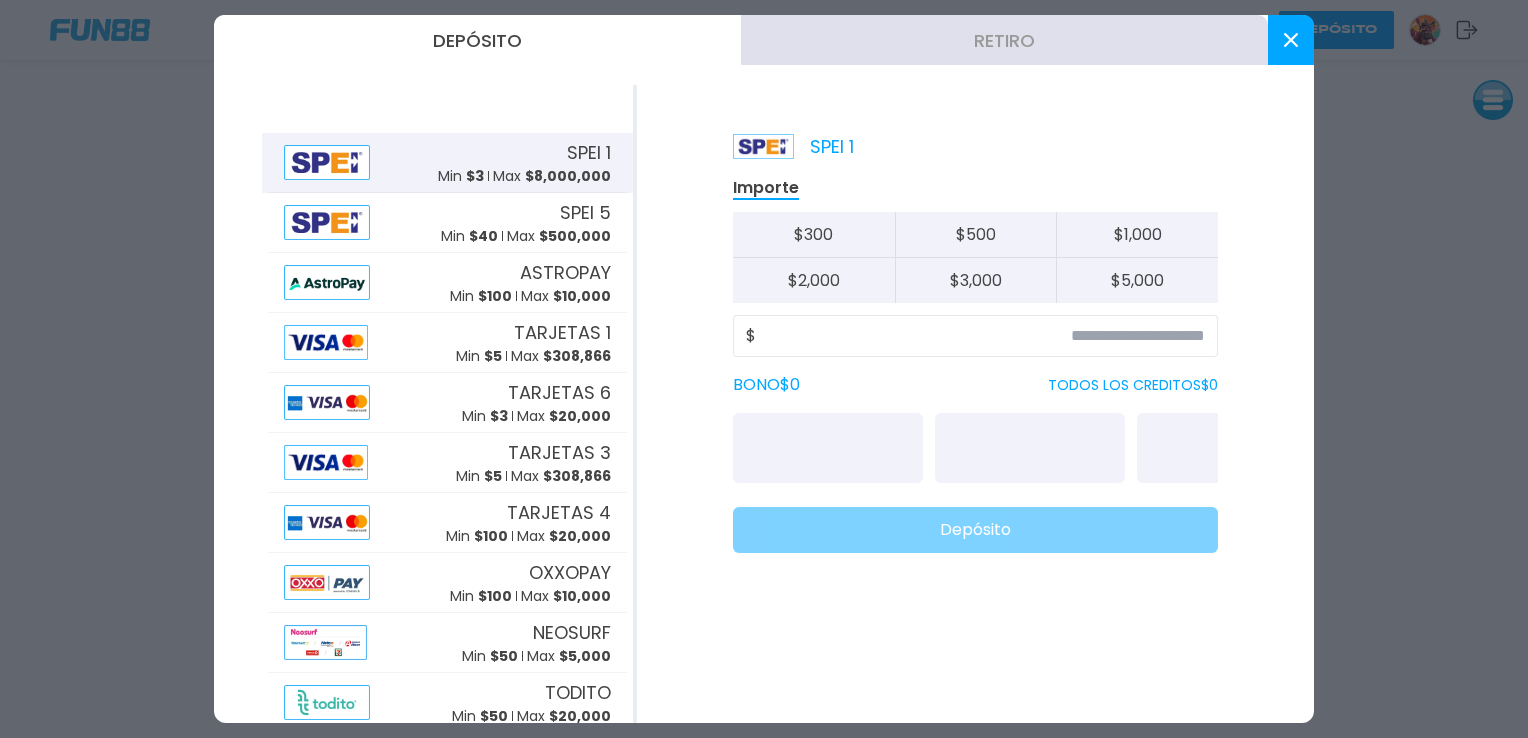 click at bounding box center [1291, 40] 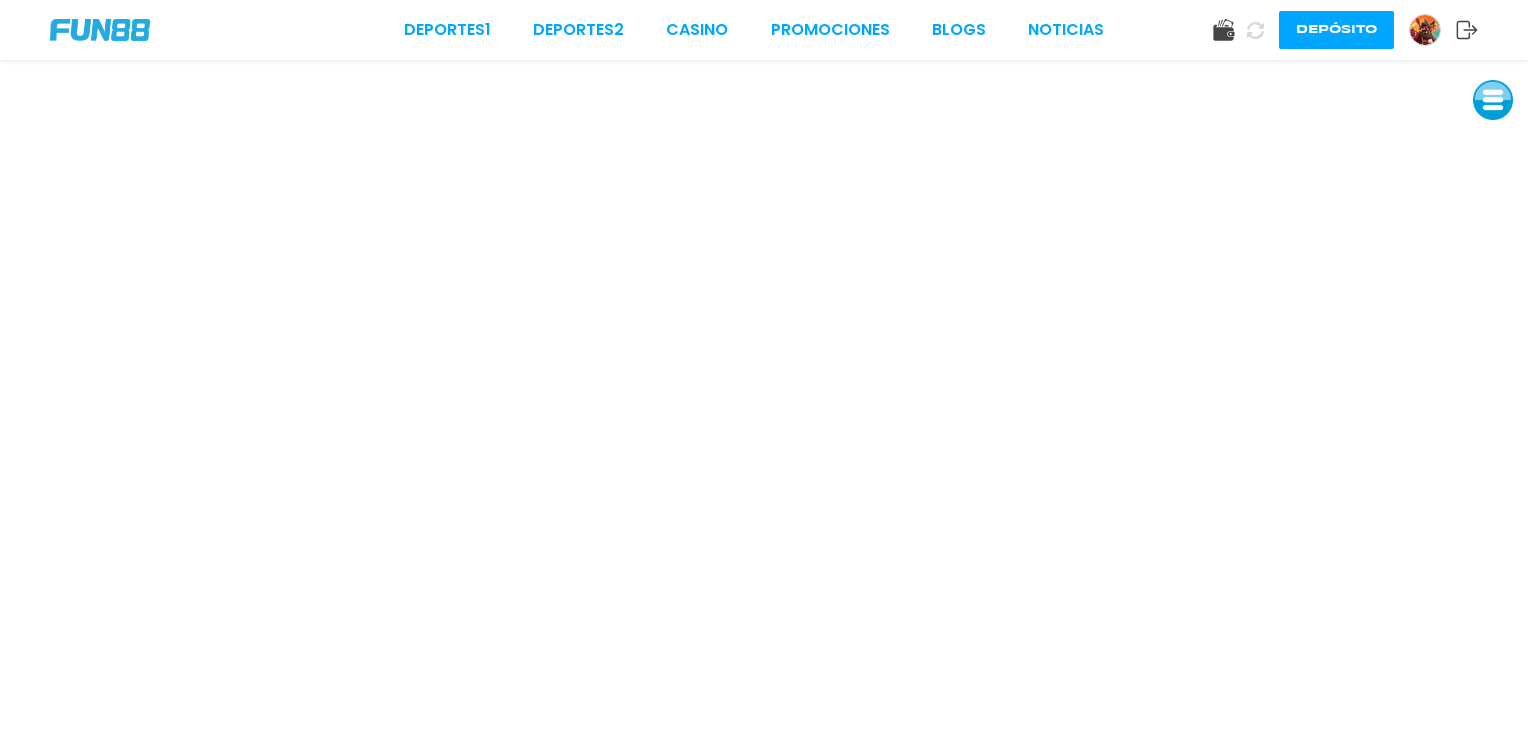 click at bounding box center [100, 30] 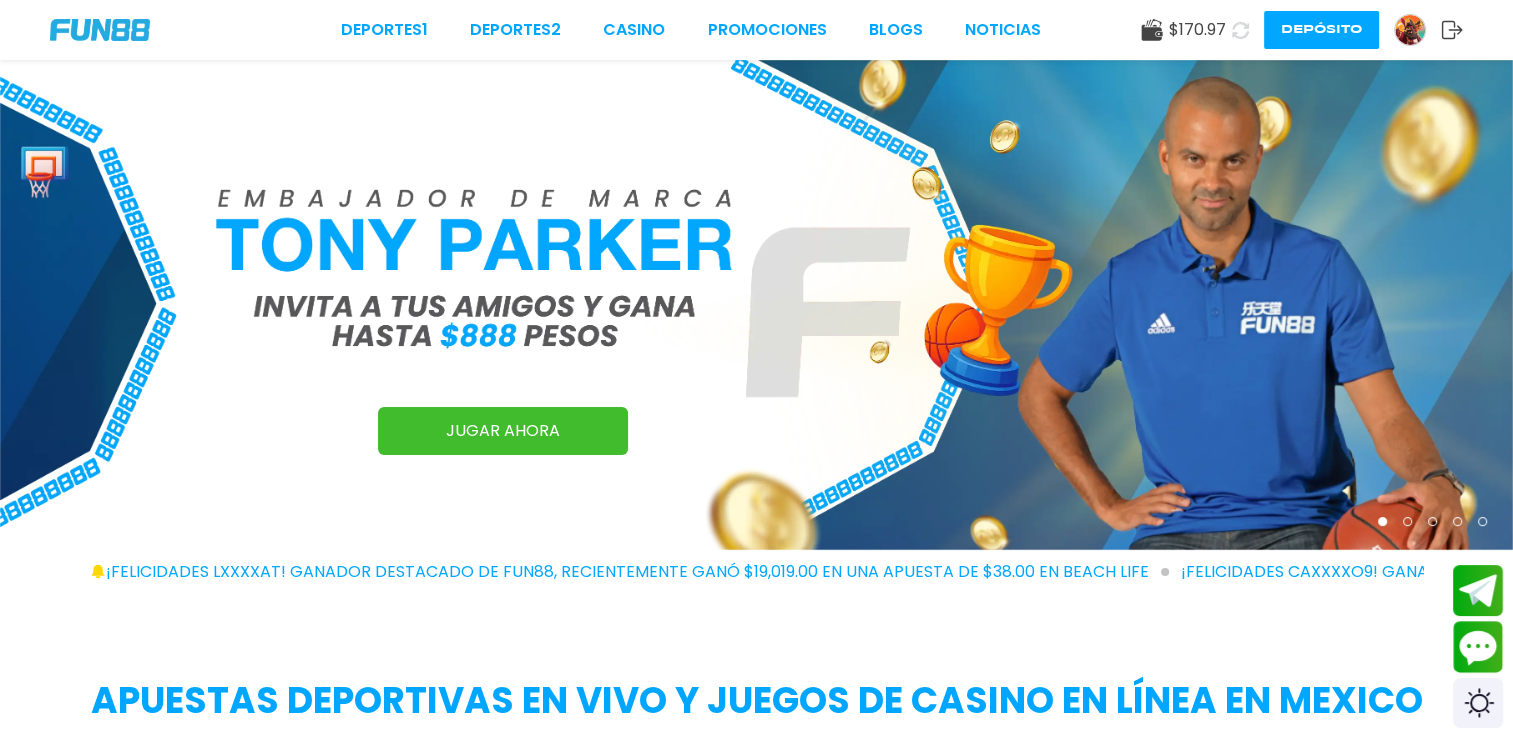 click at bounding box center (1410, 30) 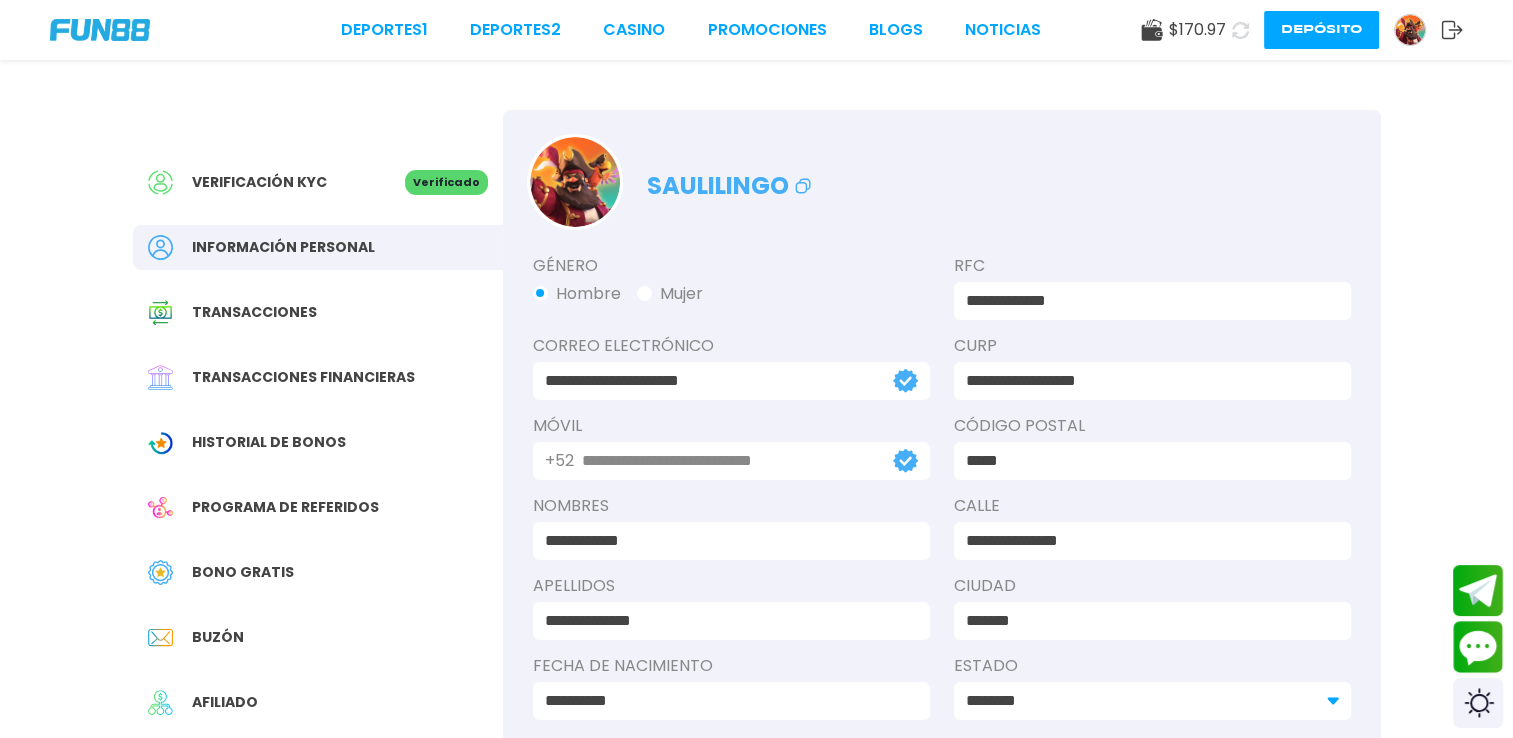 click on "Bono Gratis" at bounding box center [243, 572] 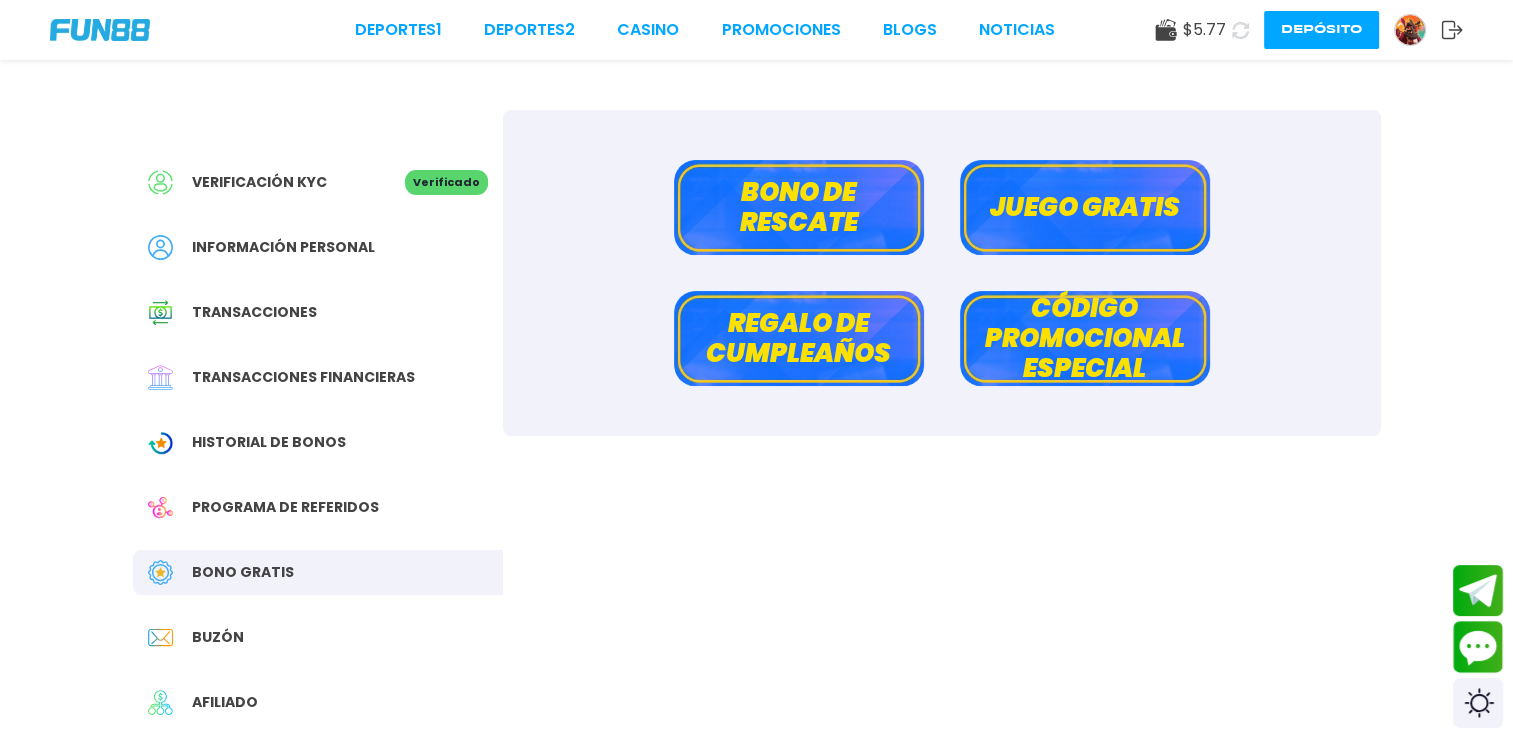 click on "Bono de rescate" at bounding box center (799, 207) 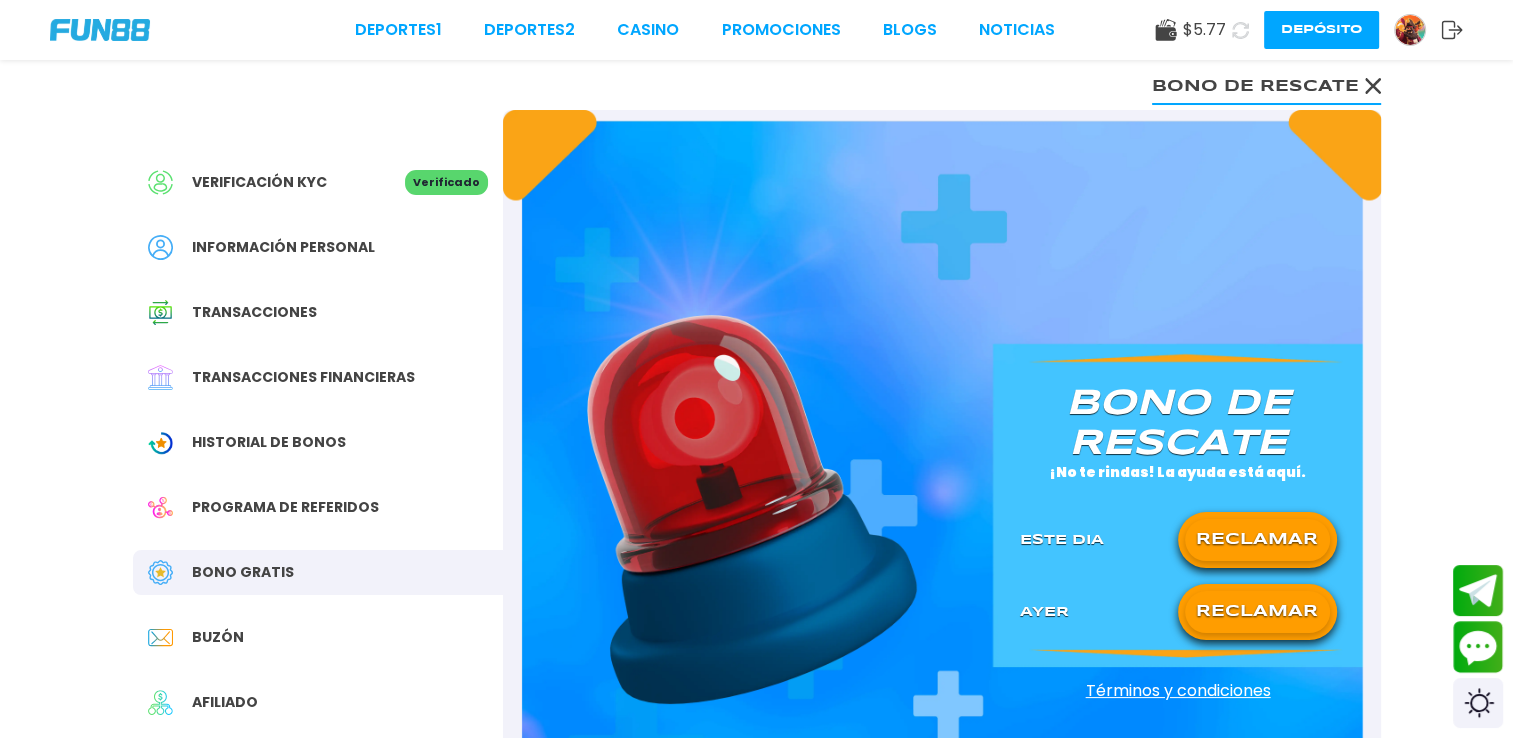 click on "RECLAMAR" at bounding box center [1257, 540] 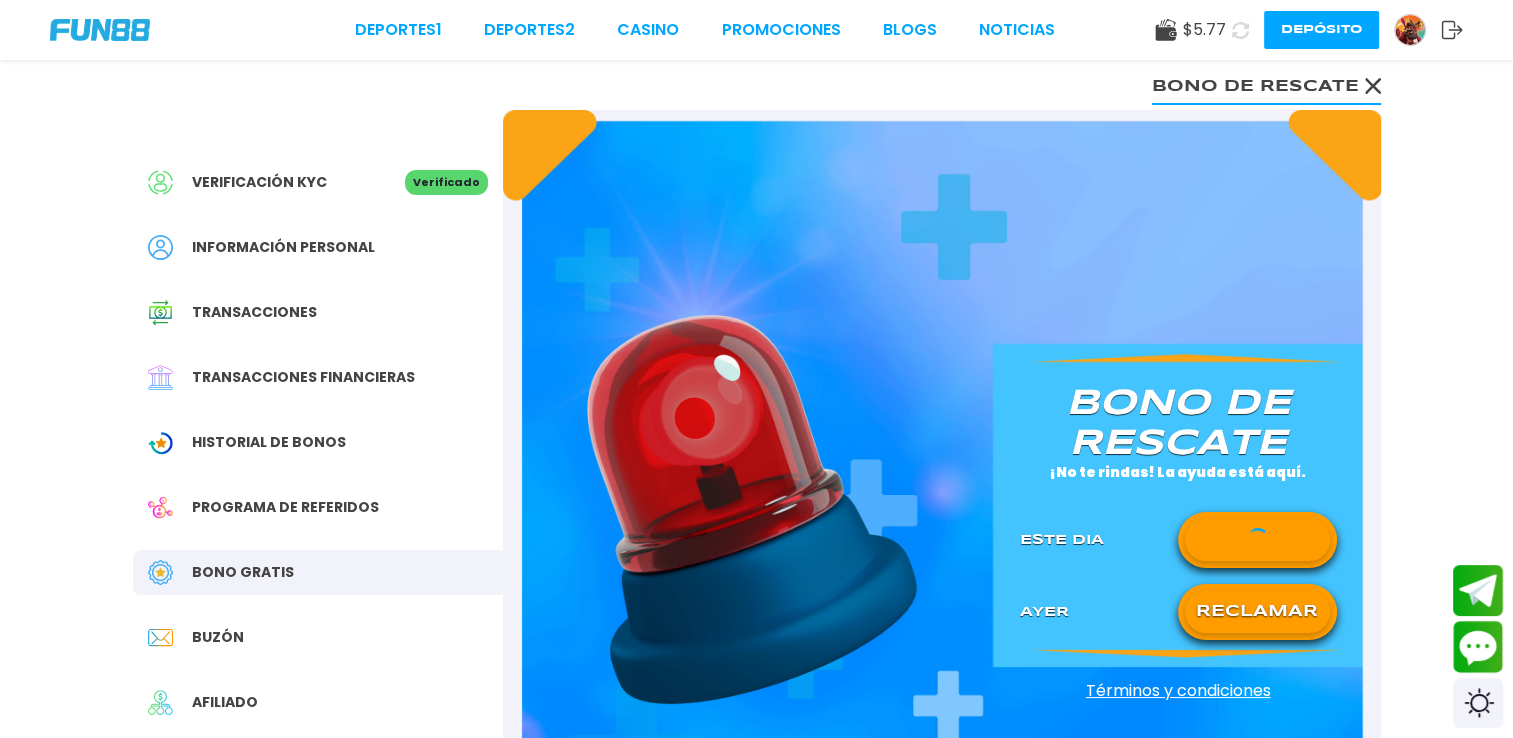 click on "RECLAMAR" at bounding box center [1257, 612] 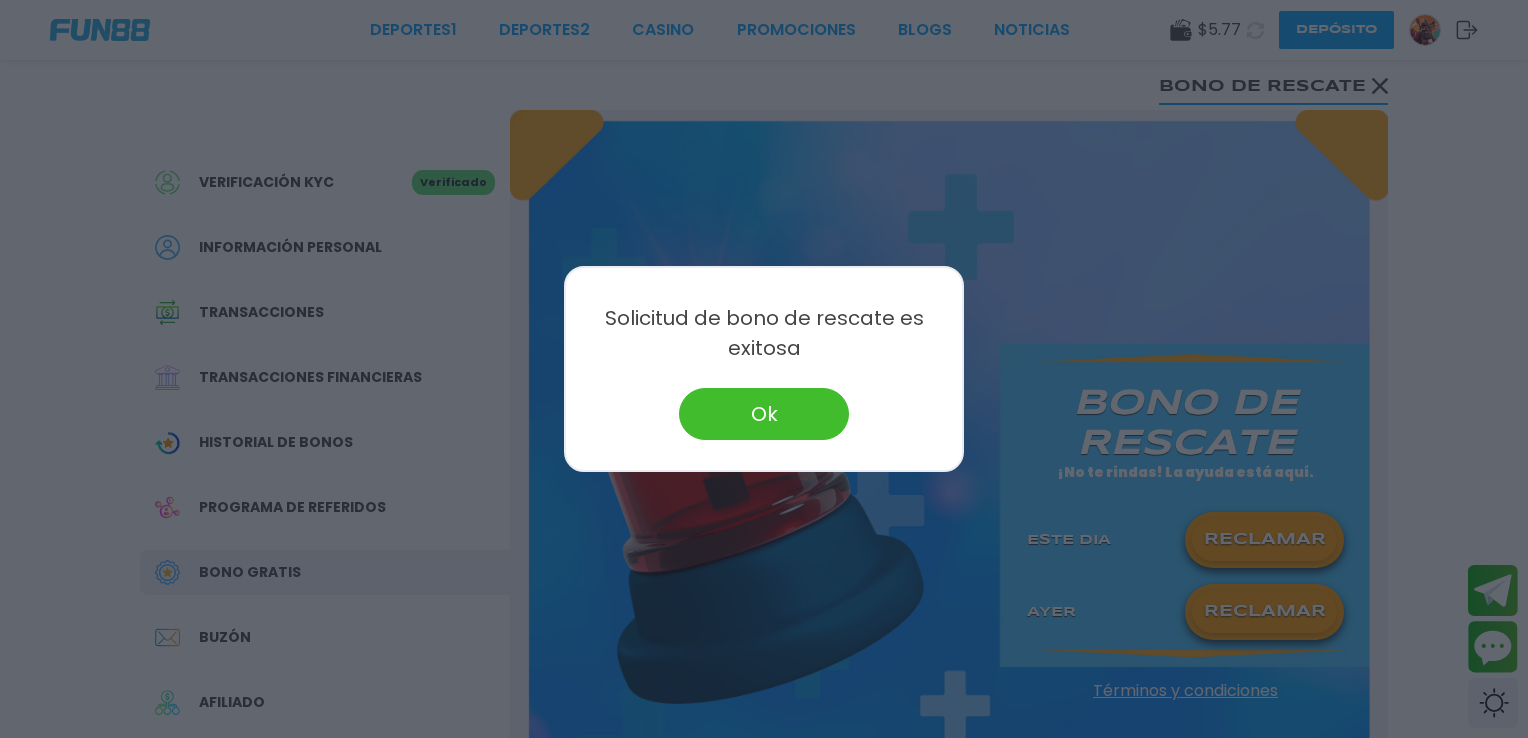 click on "Ok" at bounding box center (764, 414) 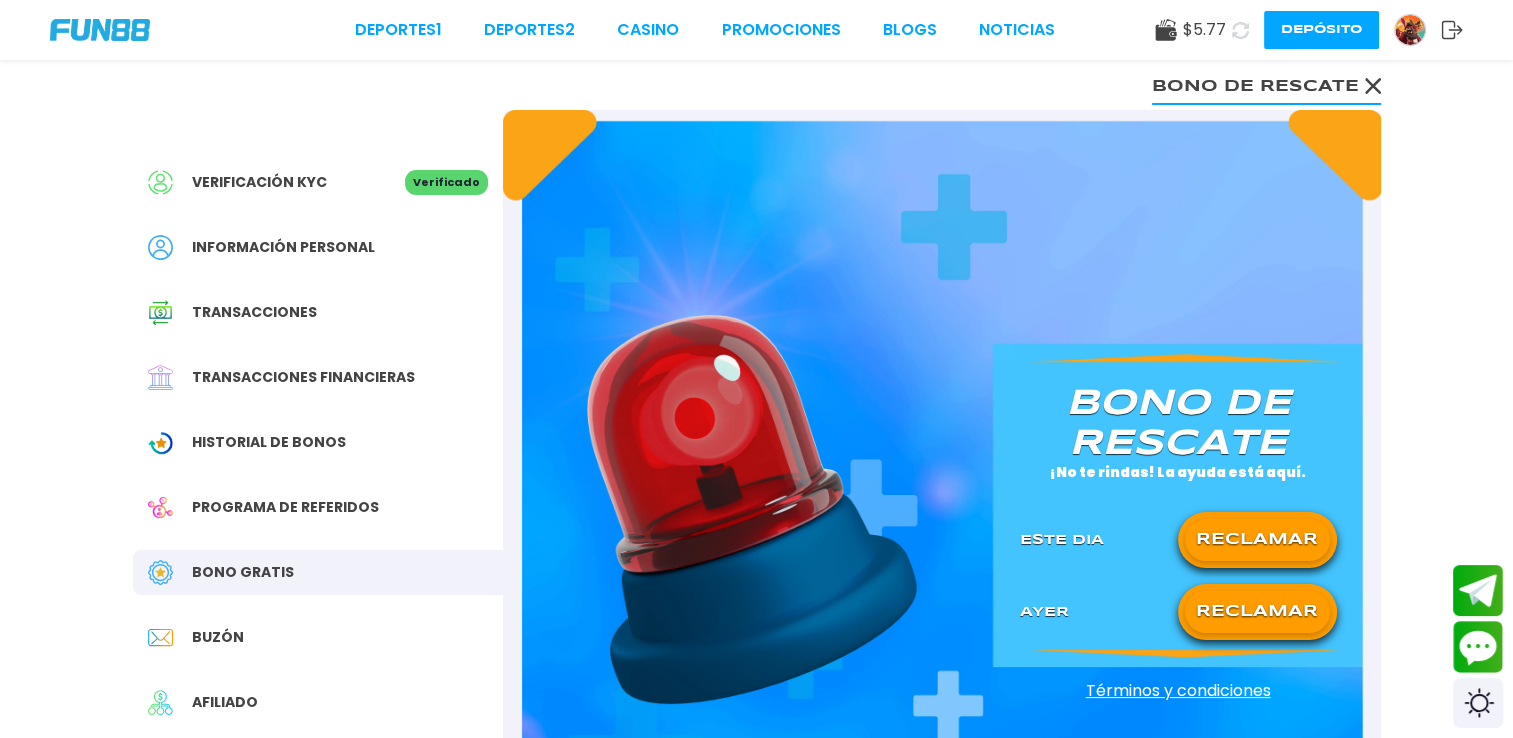 click on "Deportes  1 Deportes  2 CASINO Promociones BLOGS NOTICIAS $ 5.77 Depósito" at bounding box center [756, 30] 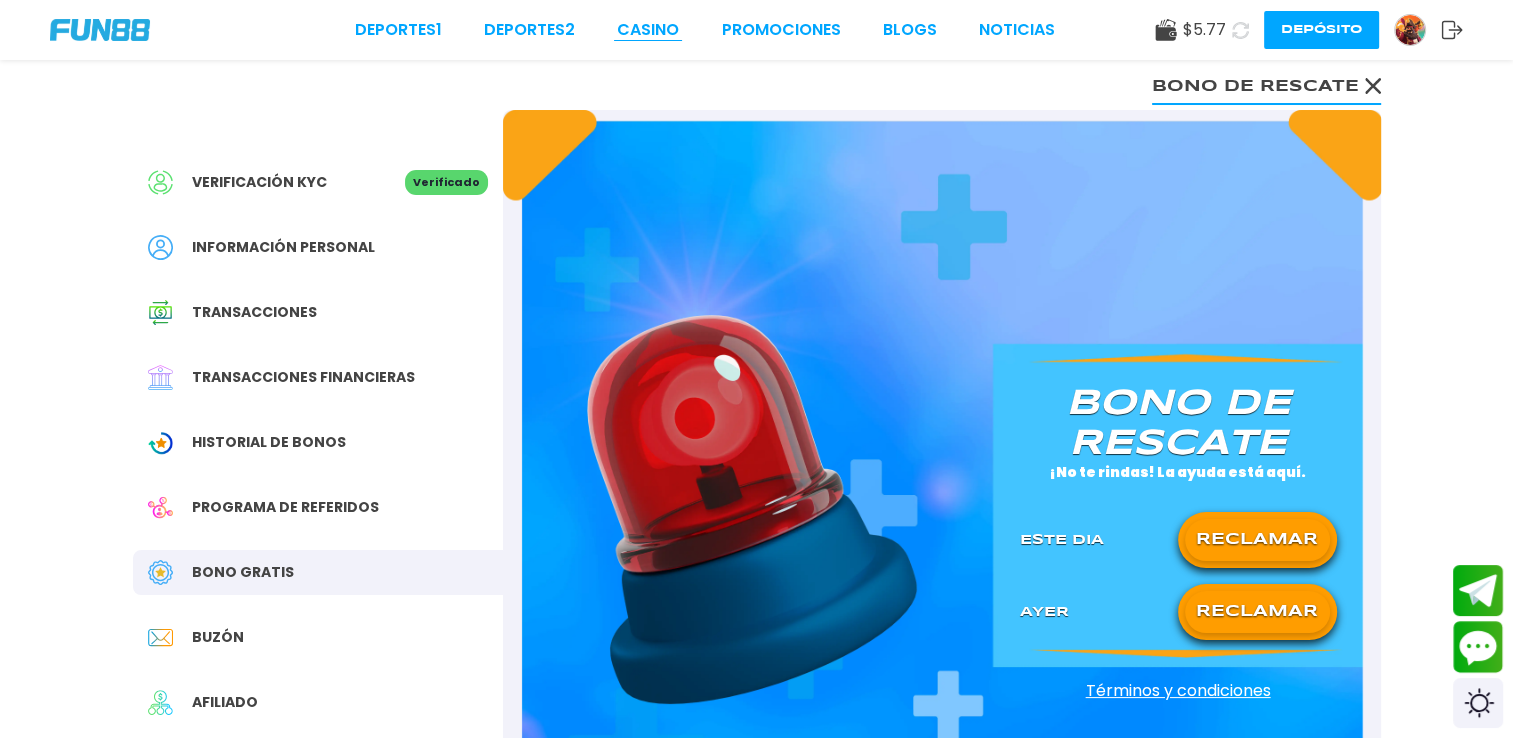 click on "CASINO" at bounding box center [648, 30] 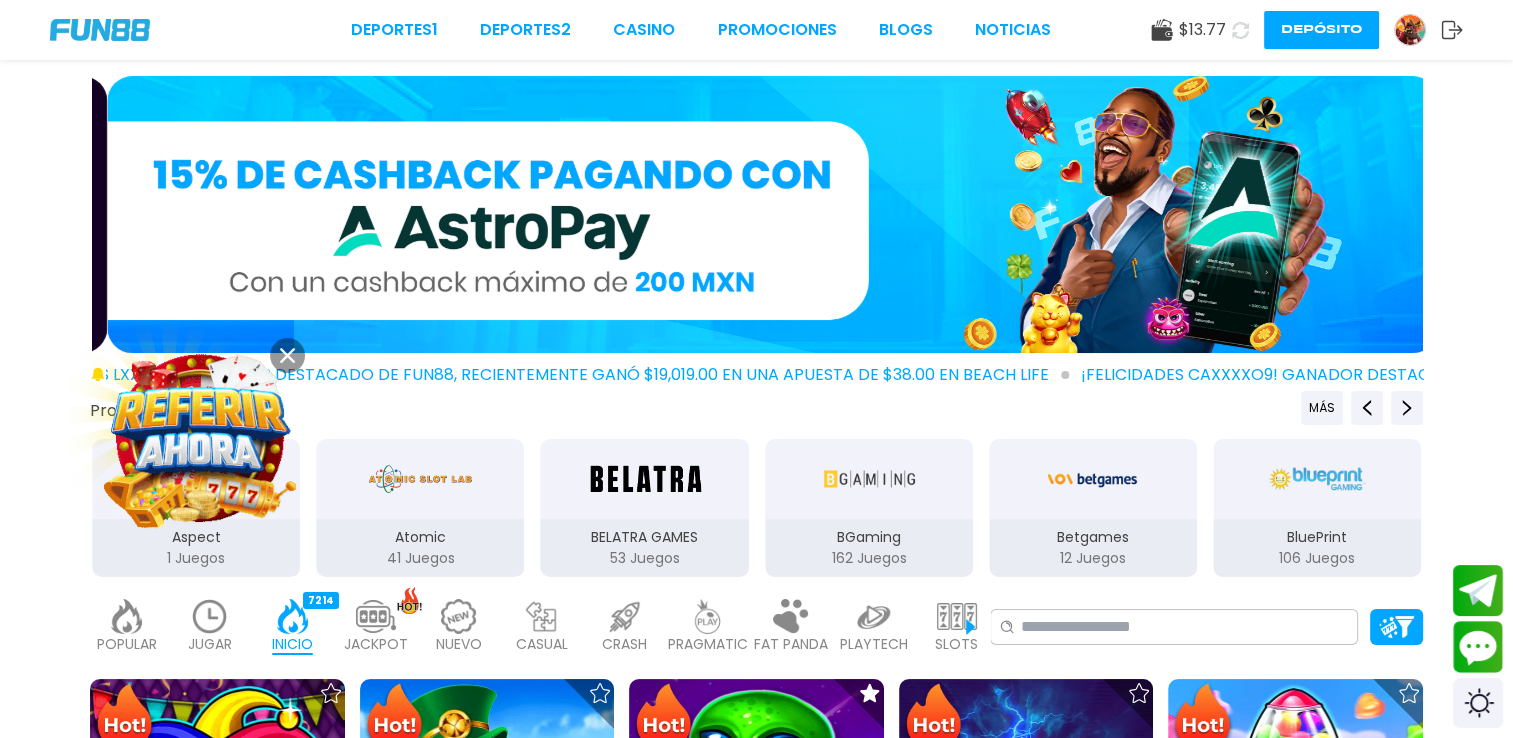 click on "JUGAR" at bounding box center [210, 644] 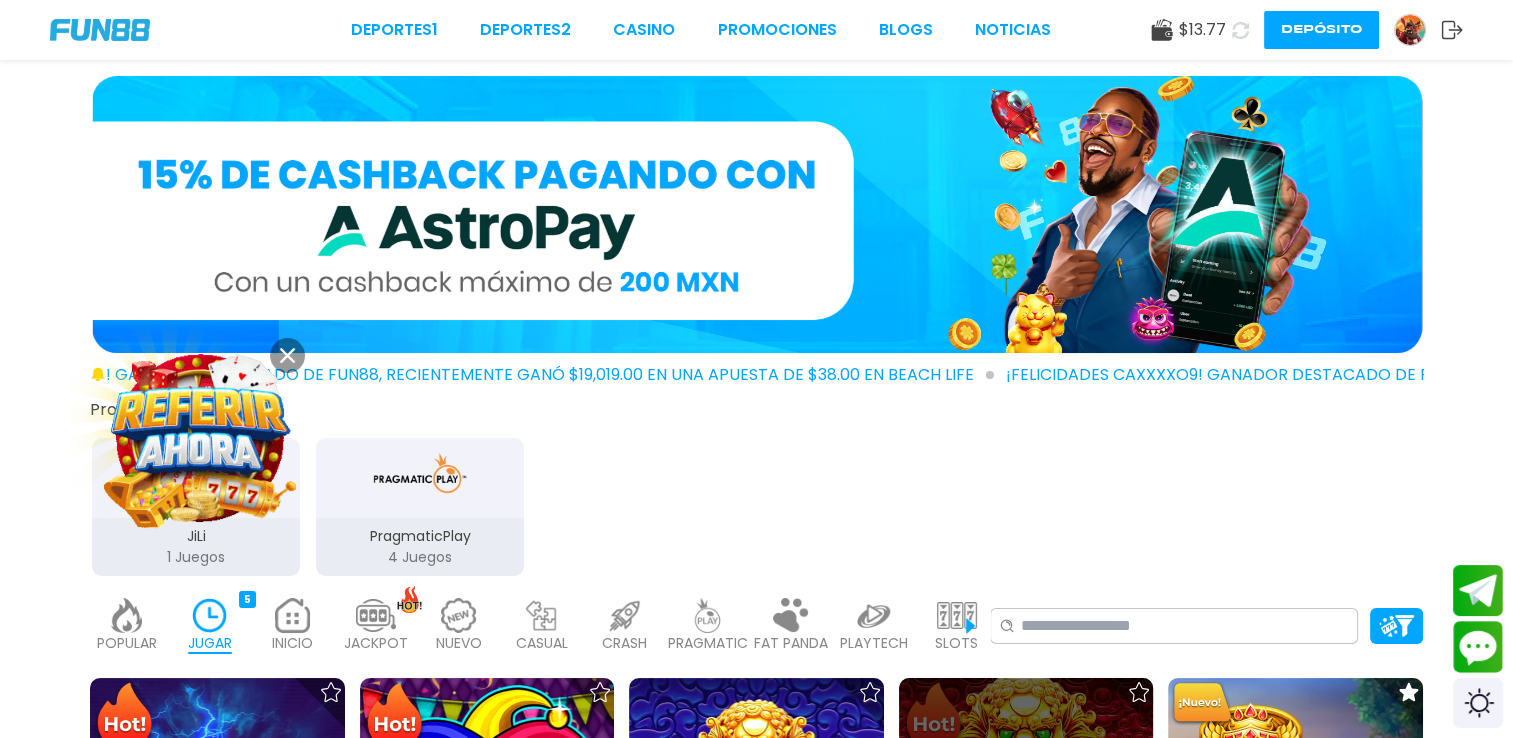 click at bounding box center (1026, 805) 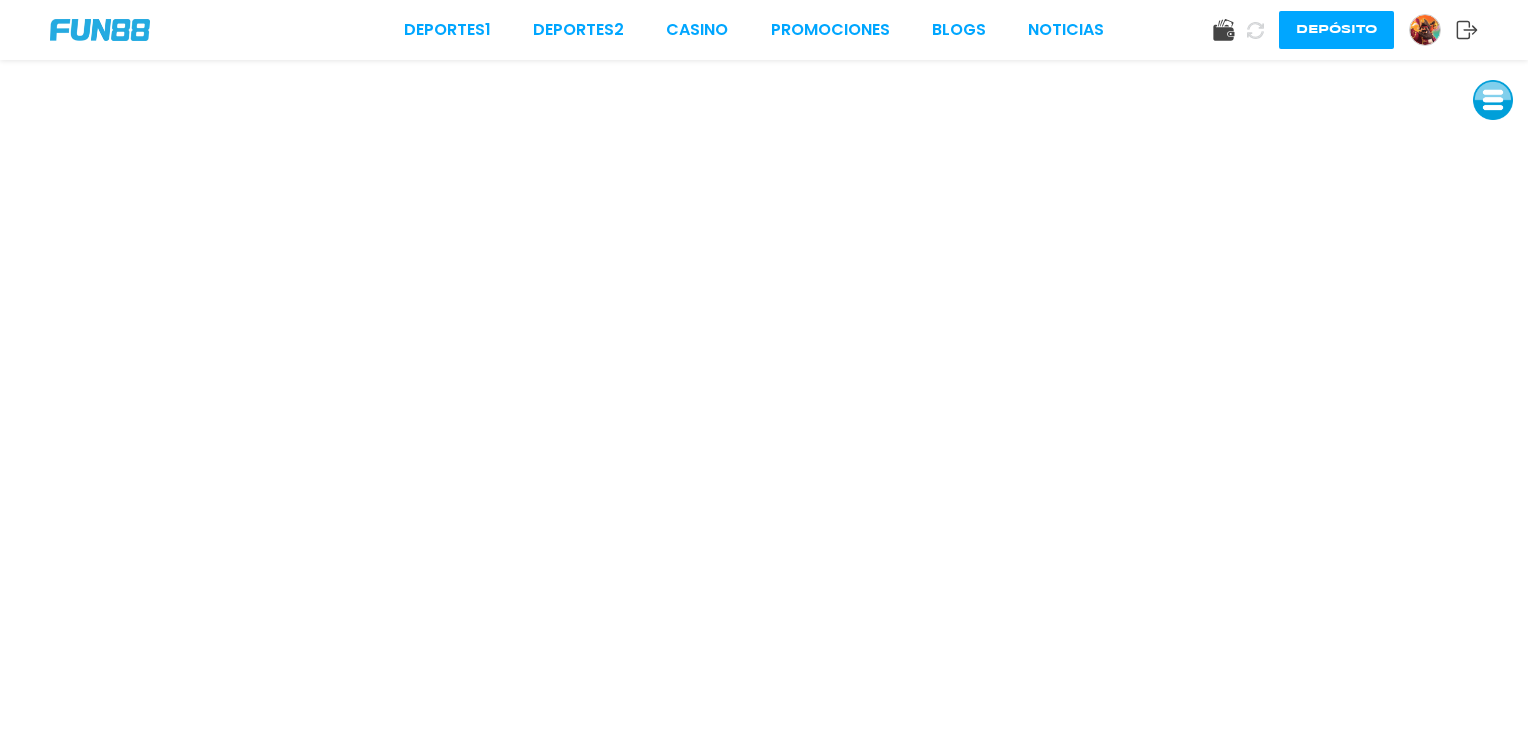 click at bounding box center [1425, 30] 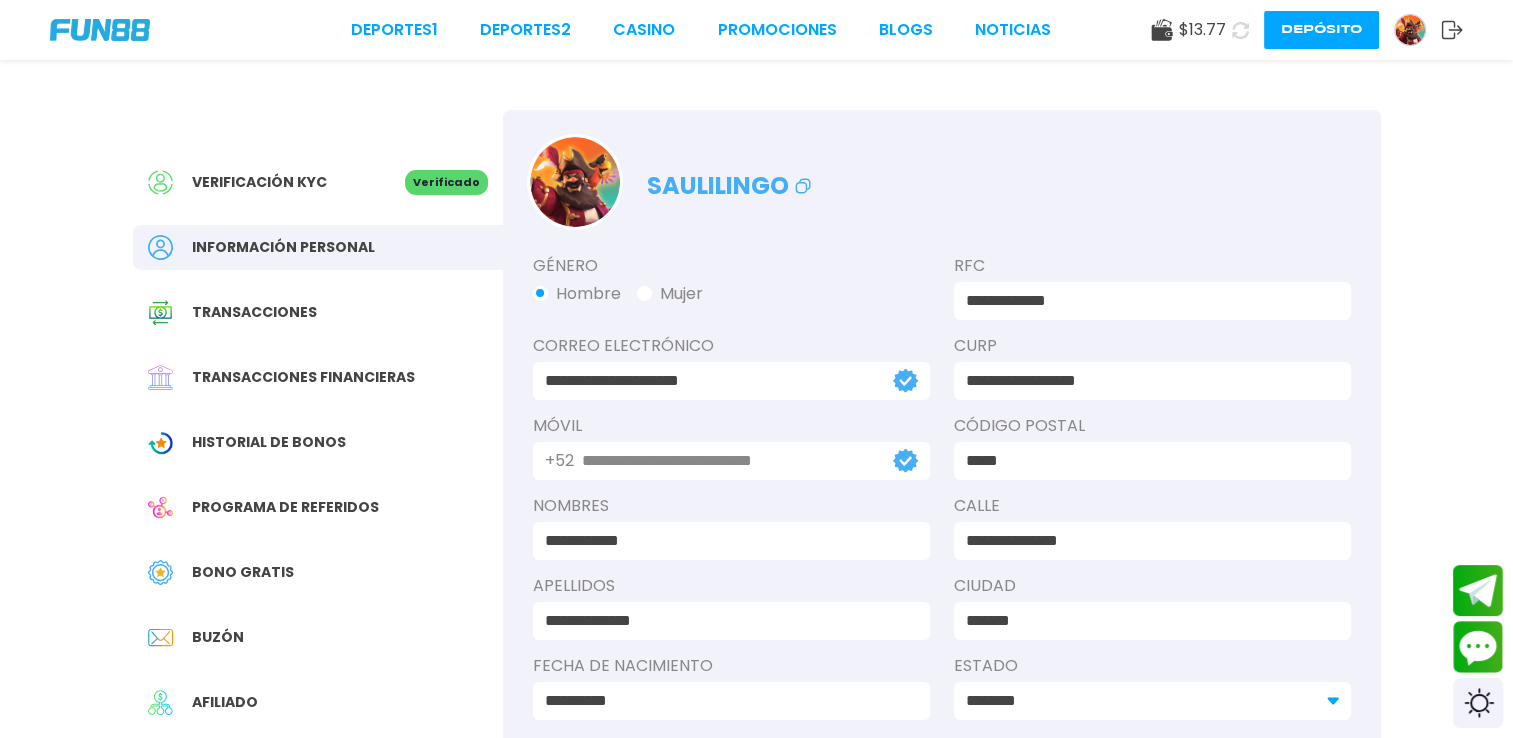 click on "Bono Gratis" at bounding box center (243, 572) 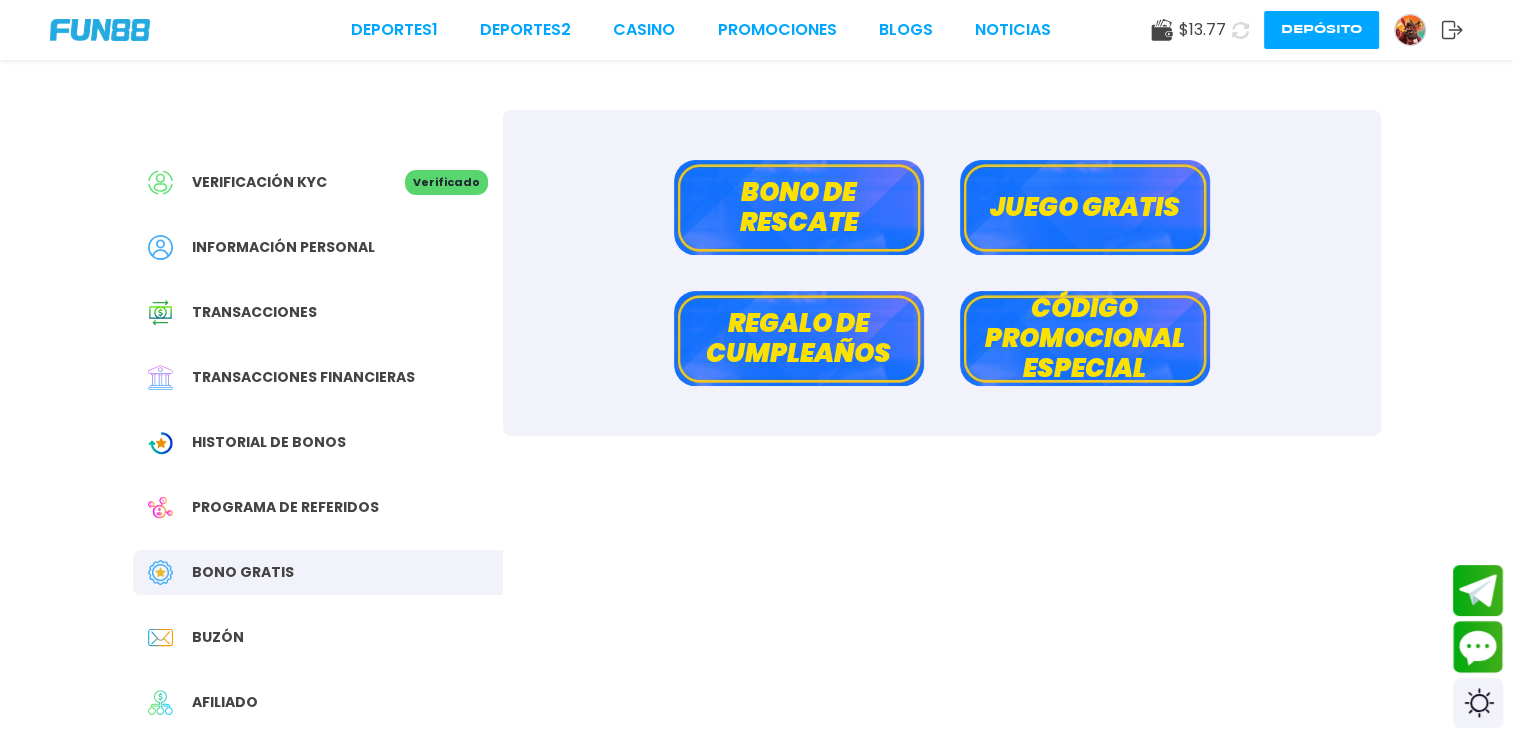 click on "Bono de rescate" at bounding box center [799, 207] 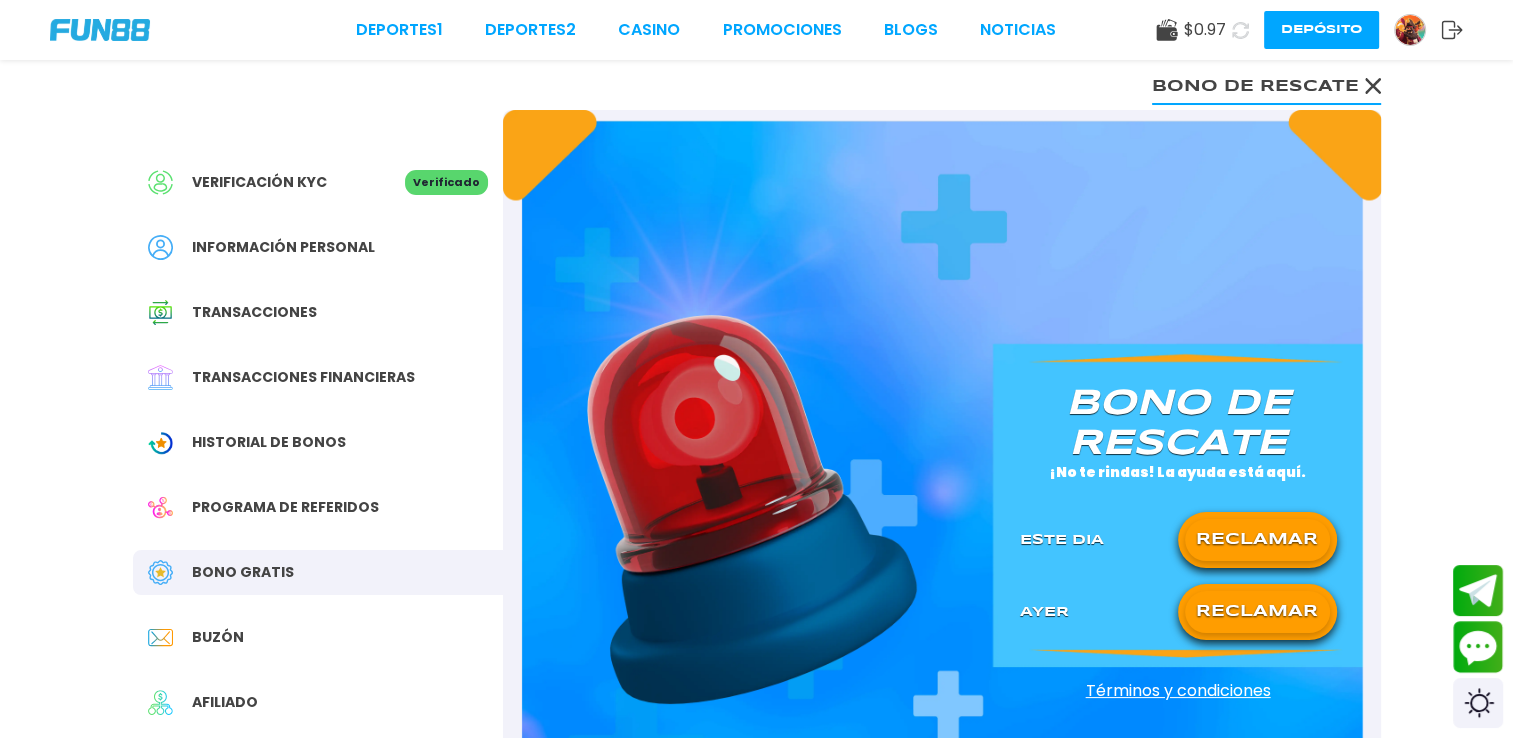 click on "RECLAMAR" at bounding box center (1257, 540) 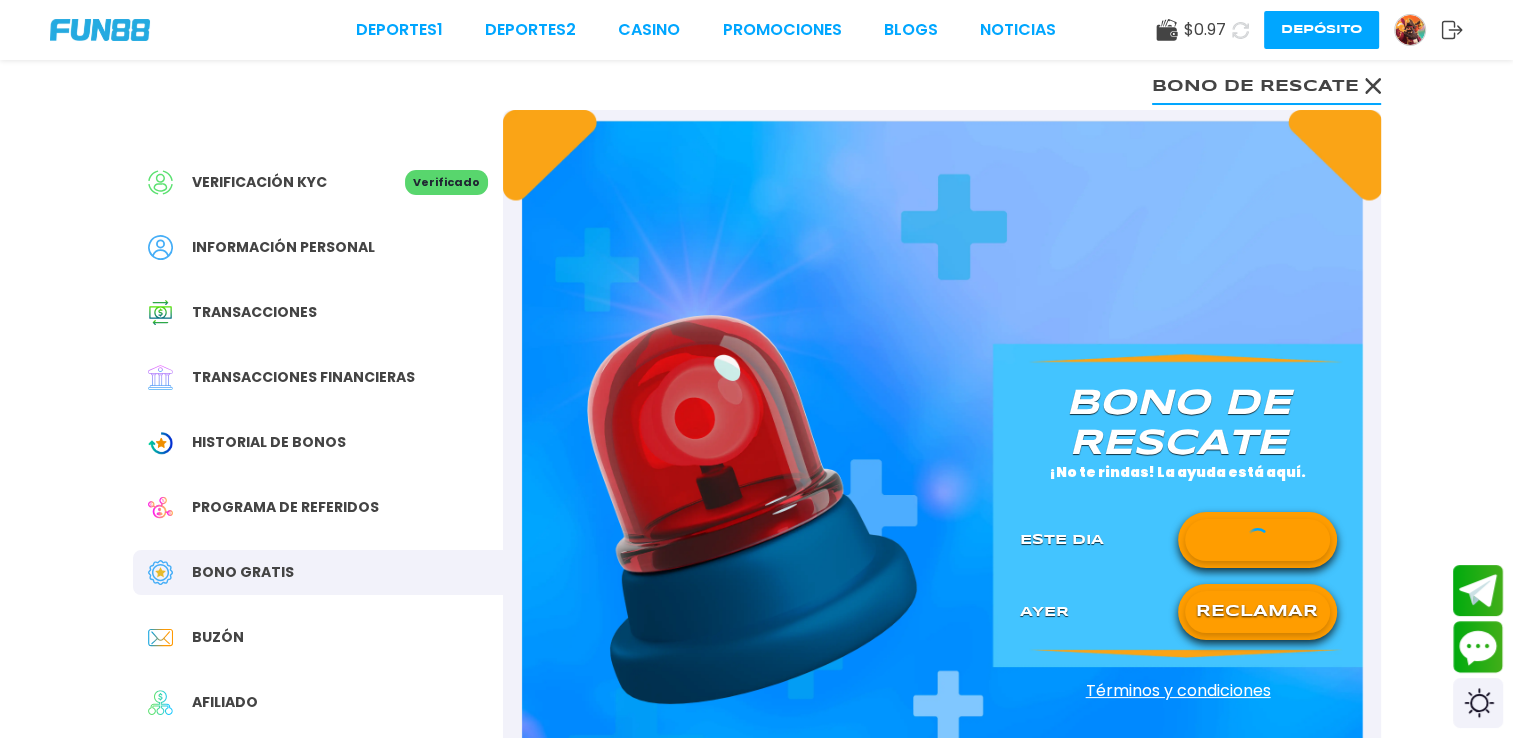 click on "RECLAMAR" at bounding box center (1257, 612) 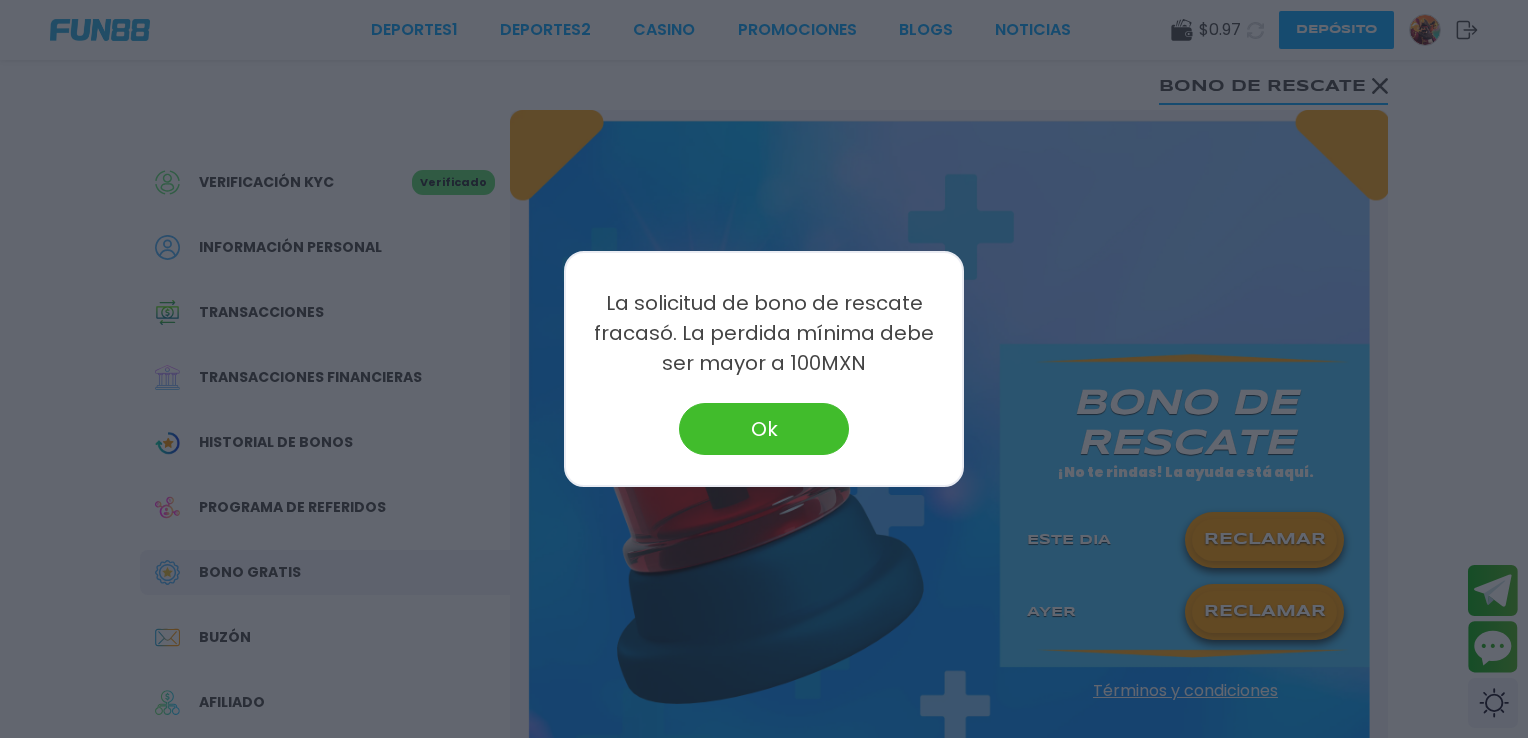 click on "Ok" at bounding box center [764, 429] 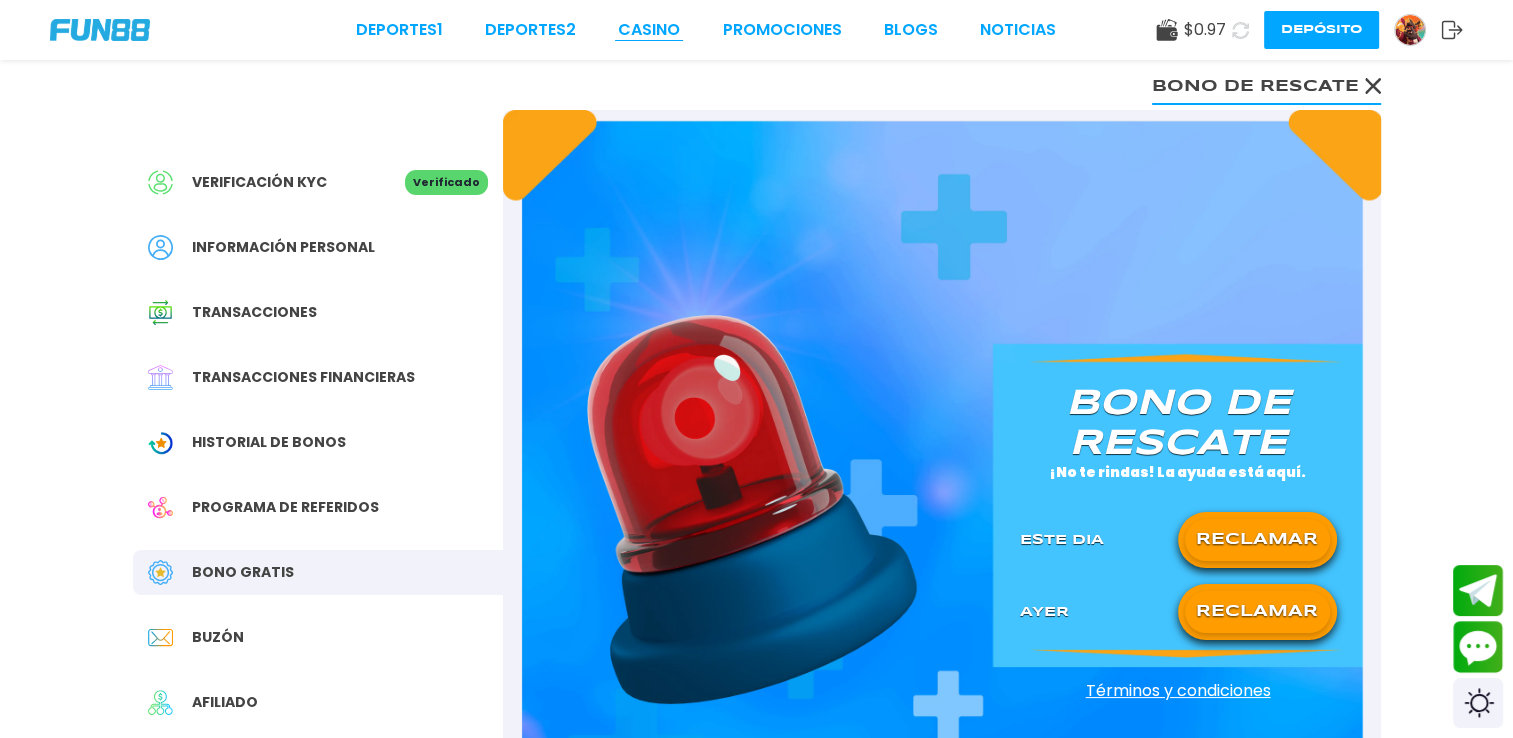 click on "CASINO" at bounding box center (649, 30) 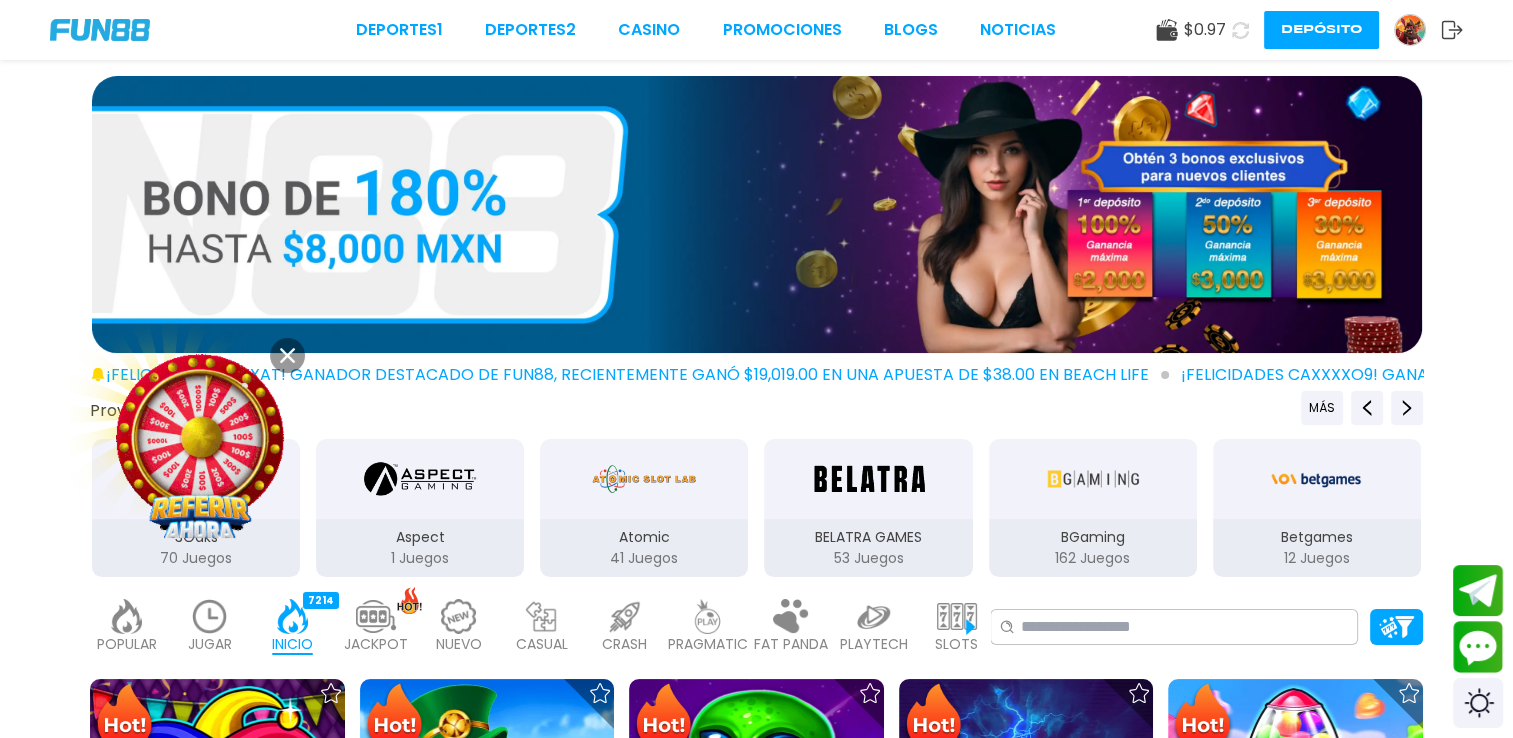 click 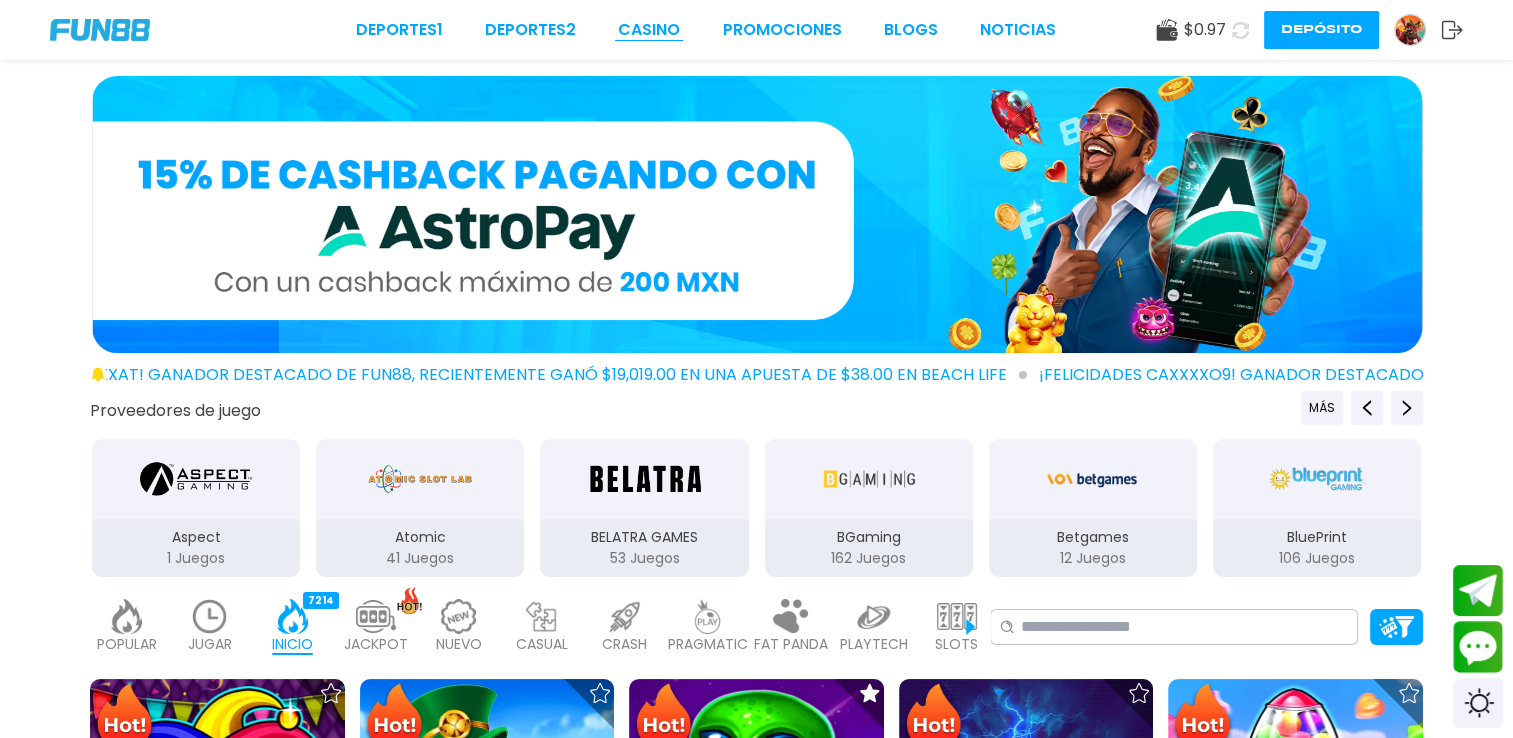 click on "CASINO" at bounding box center (649, 30) 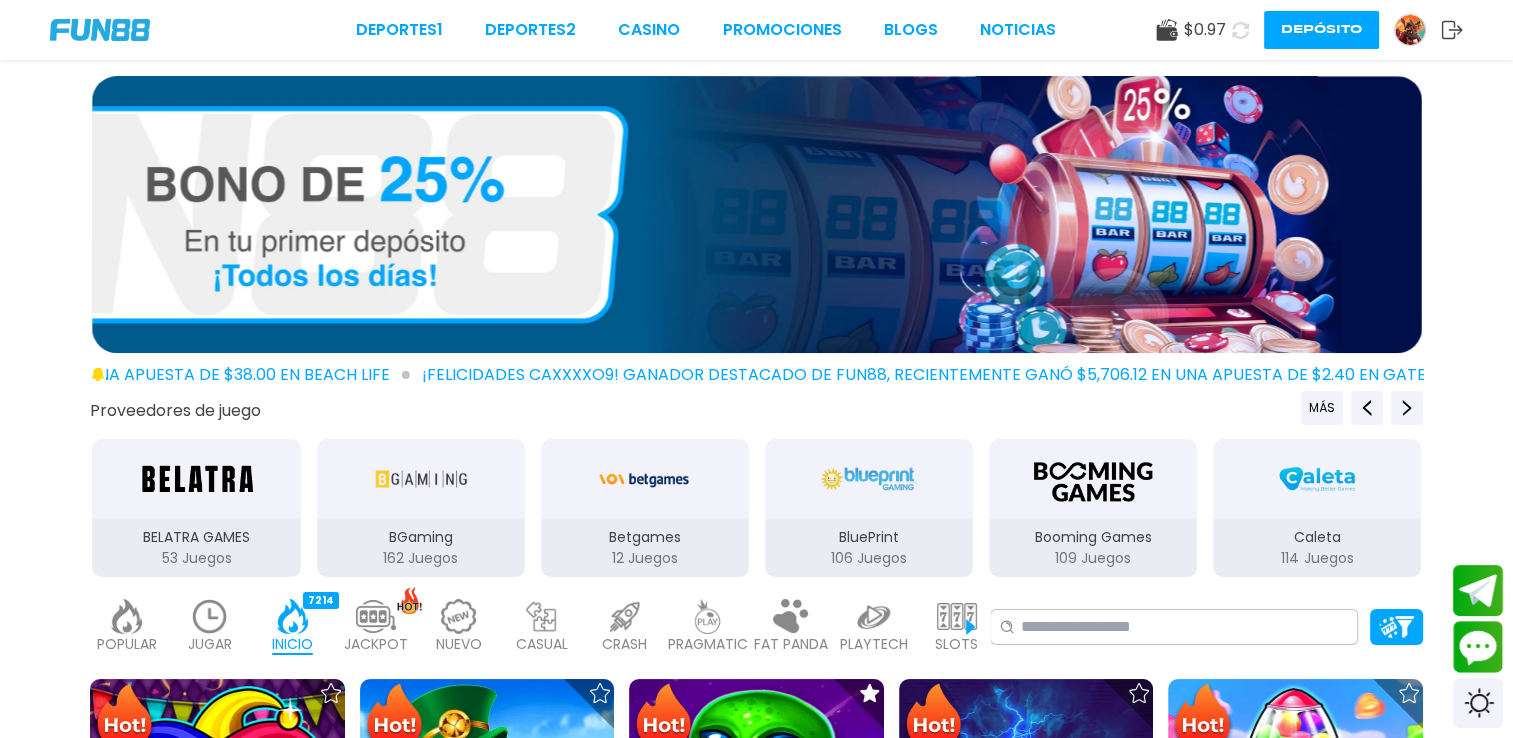 click at bounding box center [100, 30] 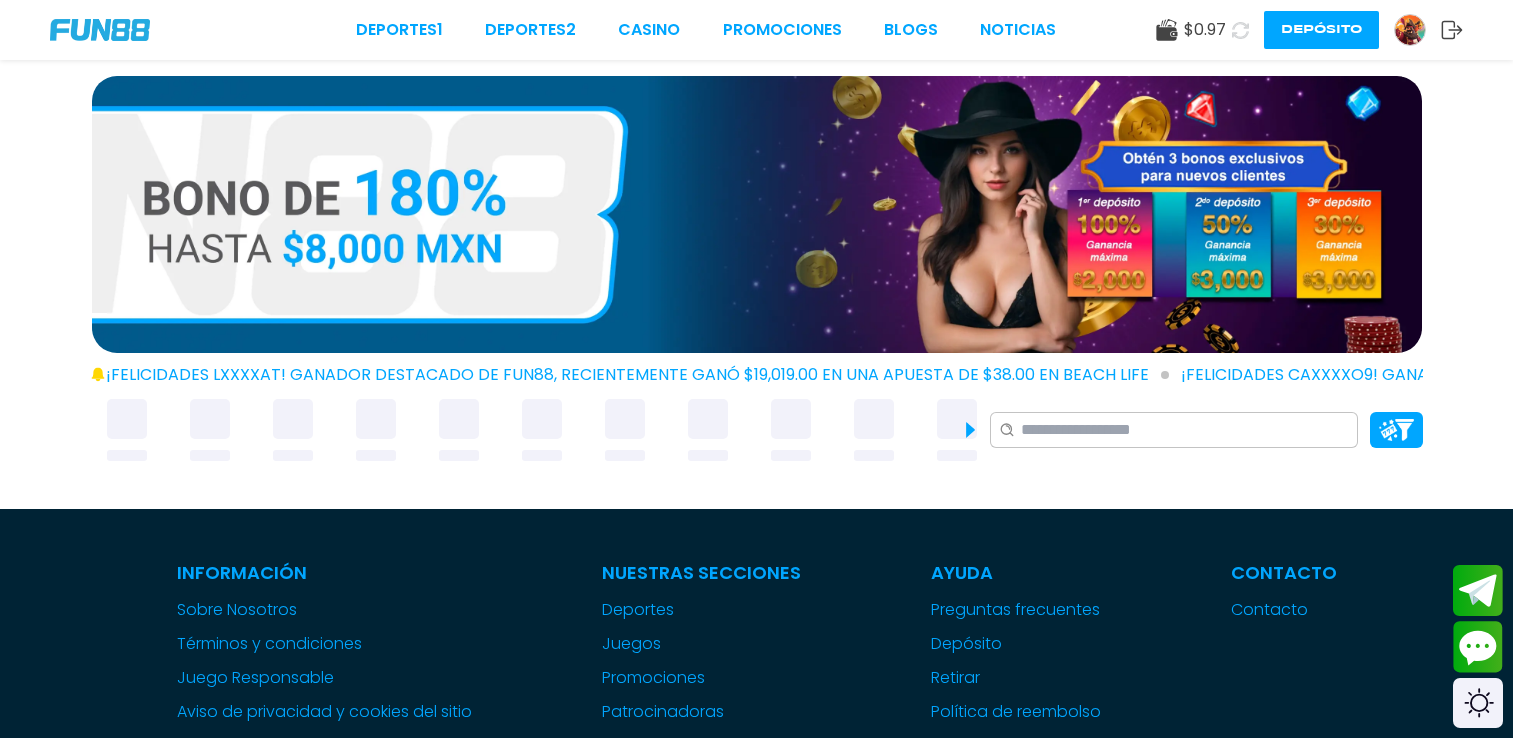 scroll, scrollTop: 0, scrollLeft: 0, axis: both 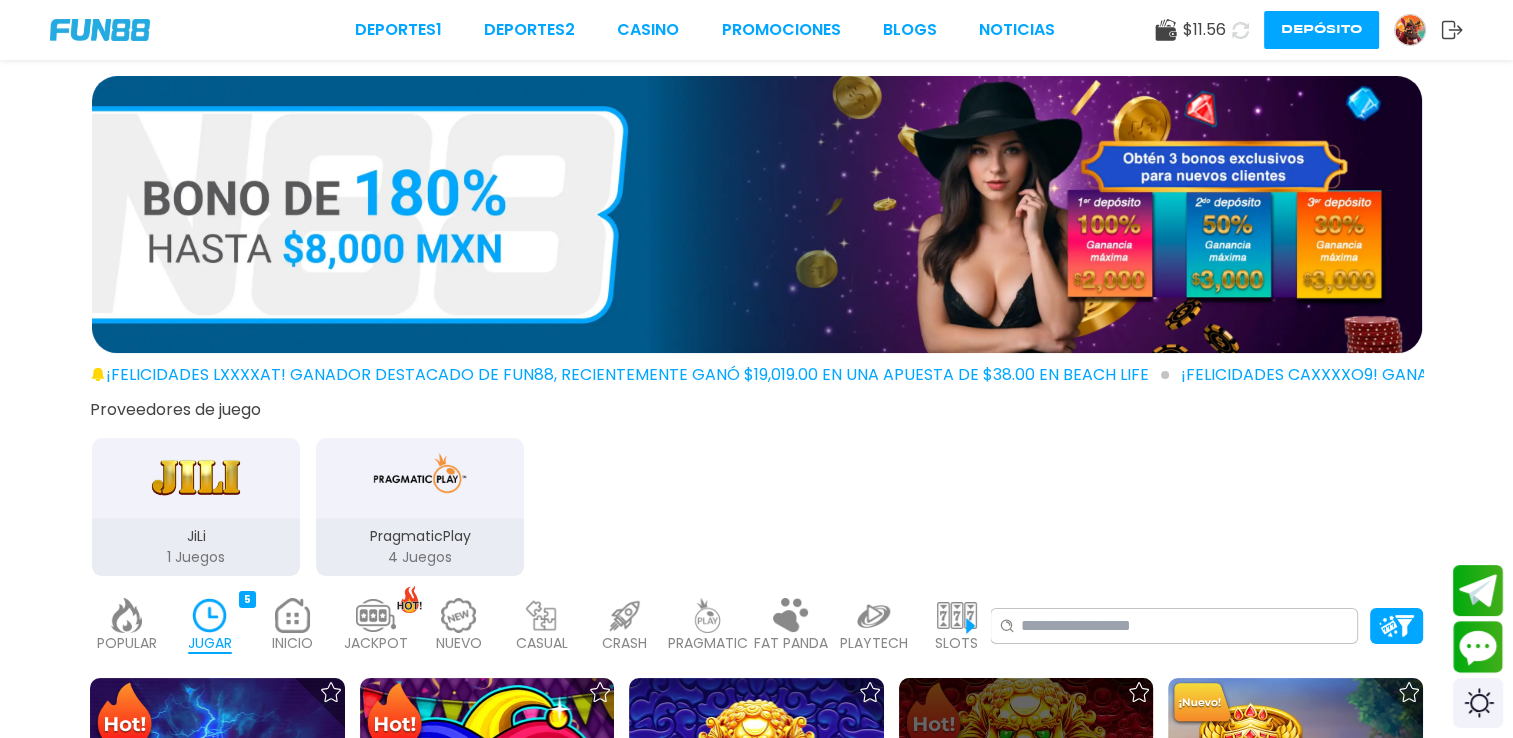 click at bounding box center [1026, 805] 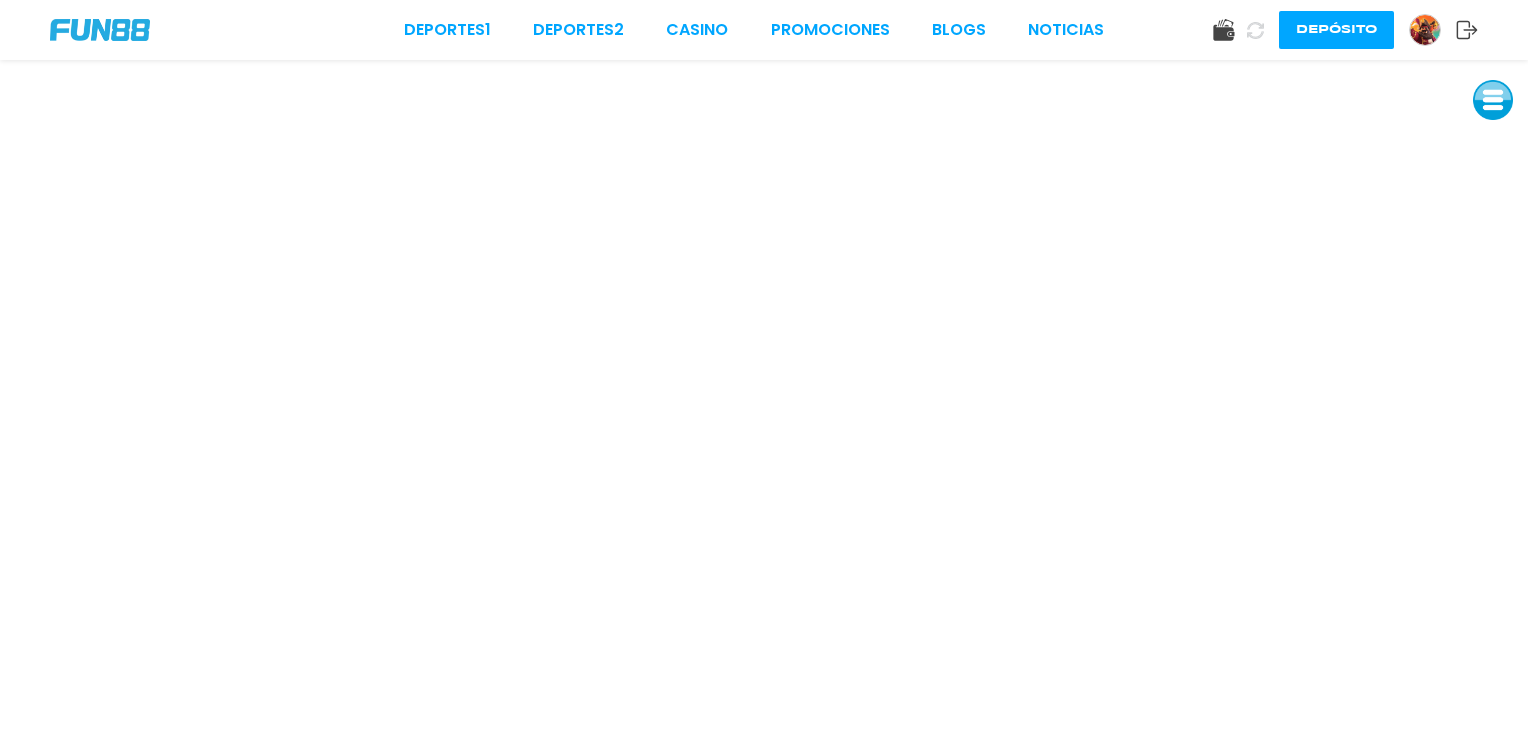 click at bounding box center [1425, 30] 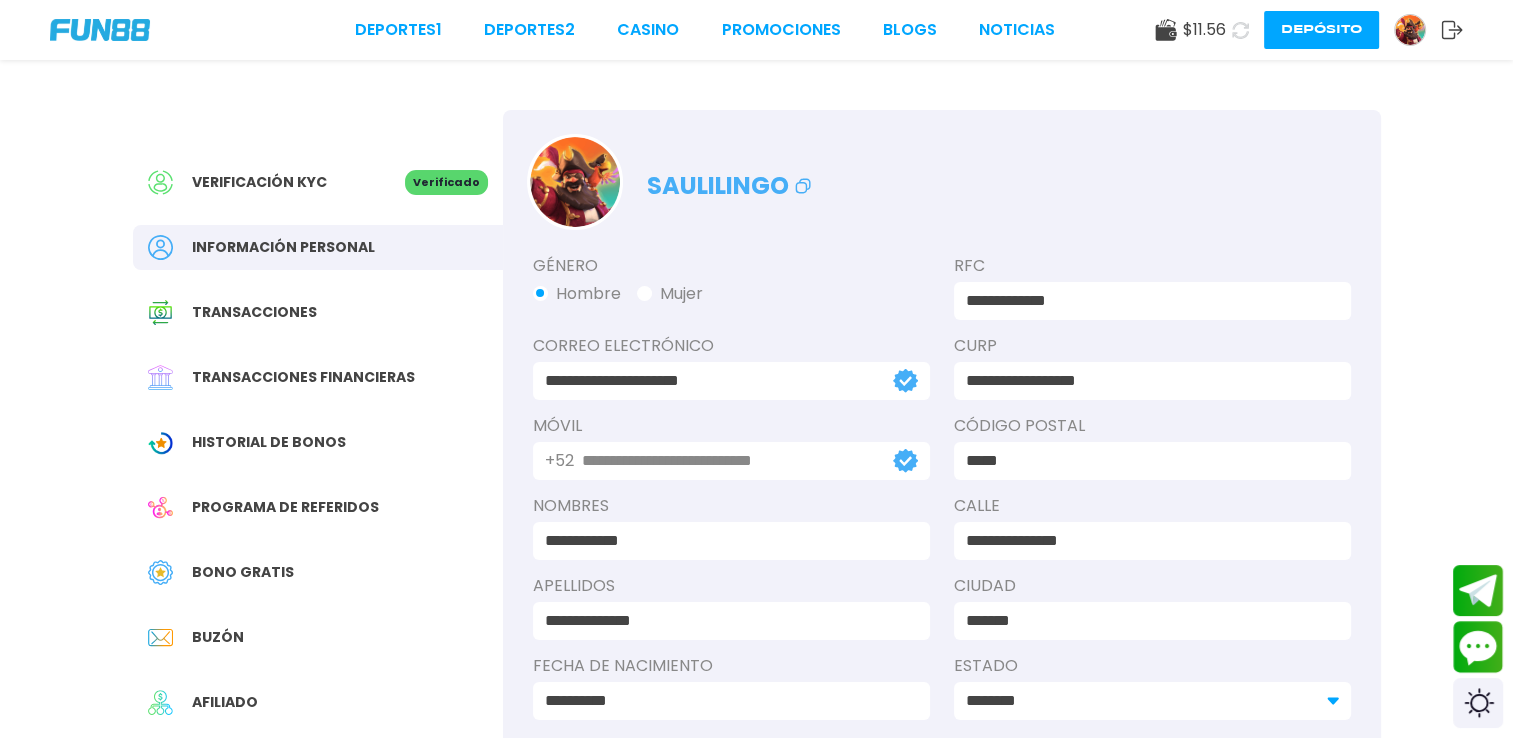 click on "Verificación KYC Verificado Información personal Transacciones Transacciones financieras Historial de Bonos Programa de referidos Bono Gratis Buzón Afiliado Comisión Sugerencias" at bounding box center [318, 517] 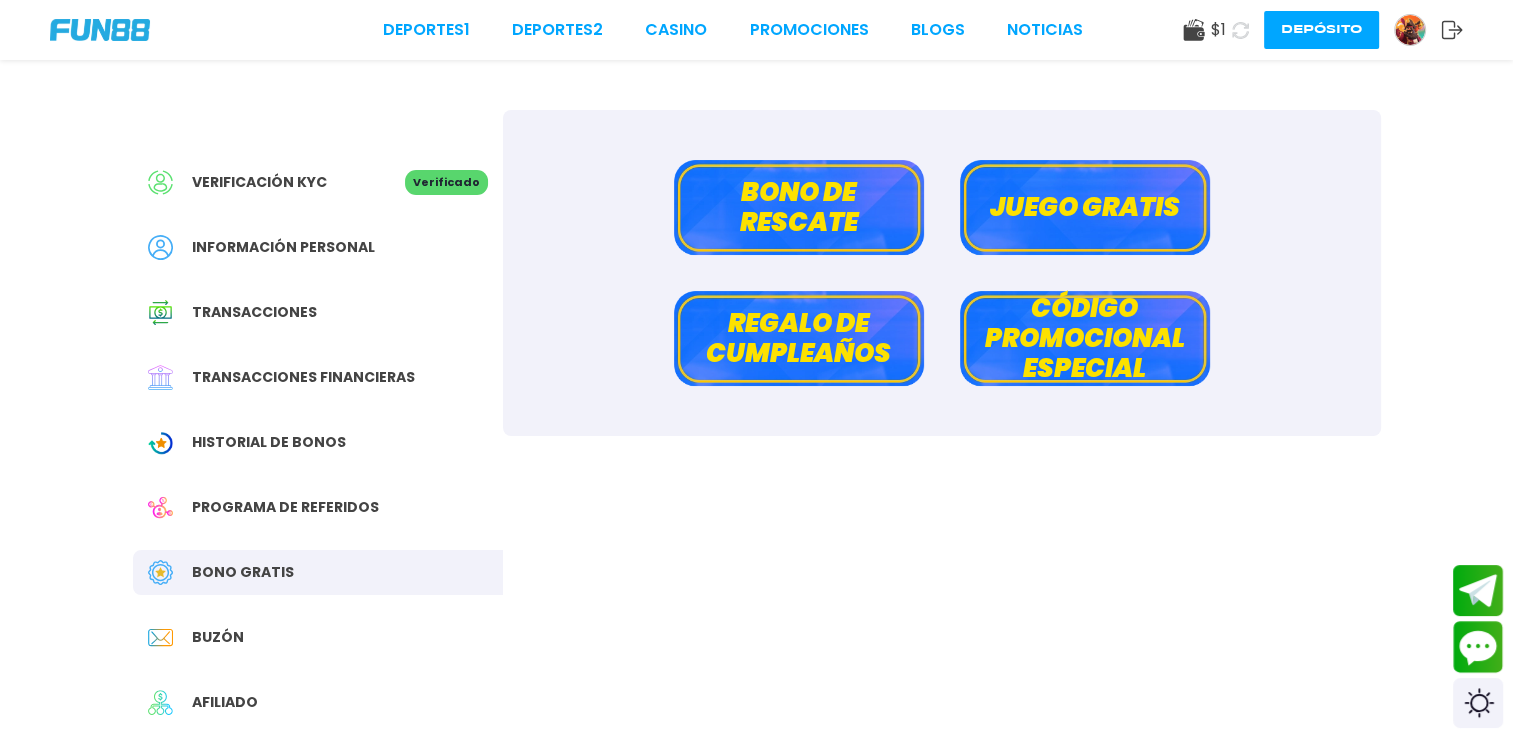 click on "Bono de rescate" at bounding box center (799, 207) 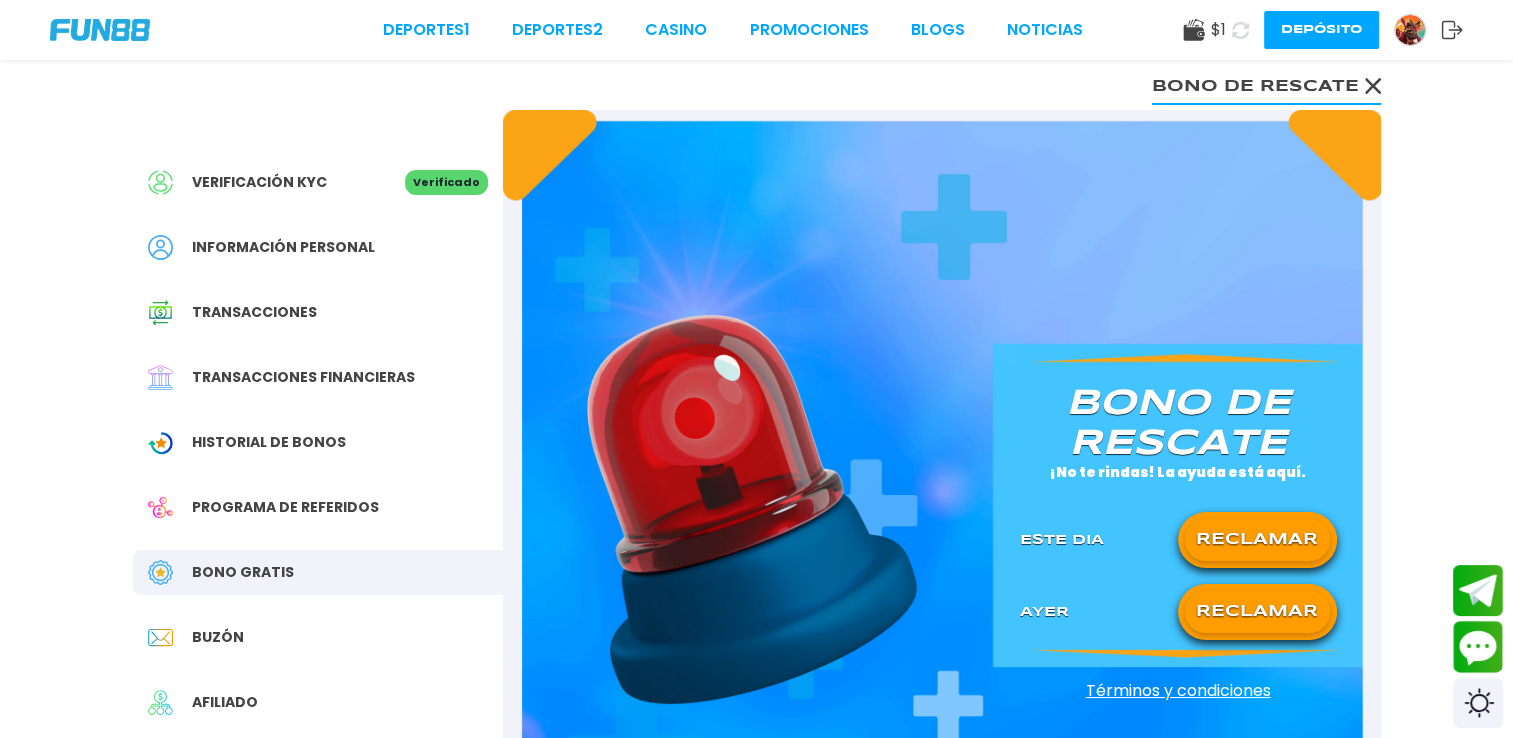 click on "RECLAMAR" at bounding box center [1257, 540] 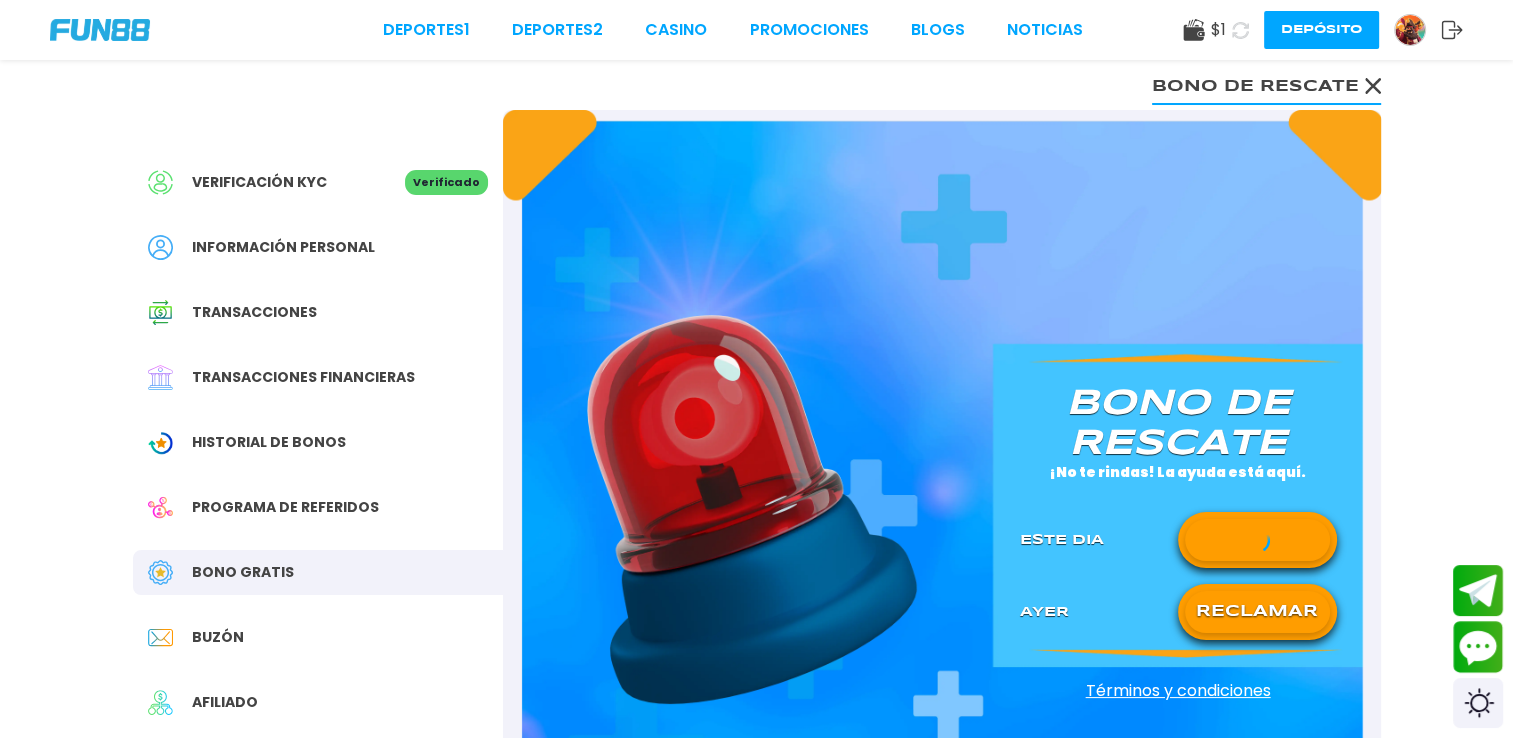 click on "RECLAMAR" at bounding box center [1257, 612] 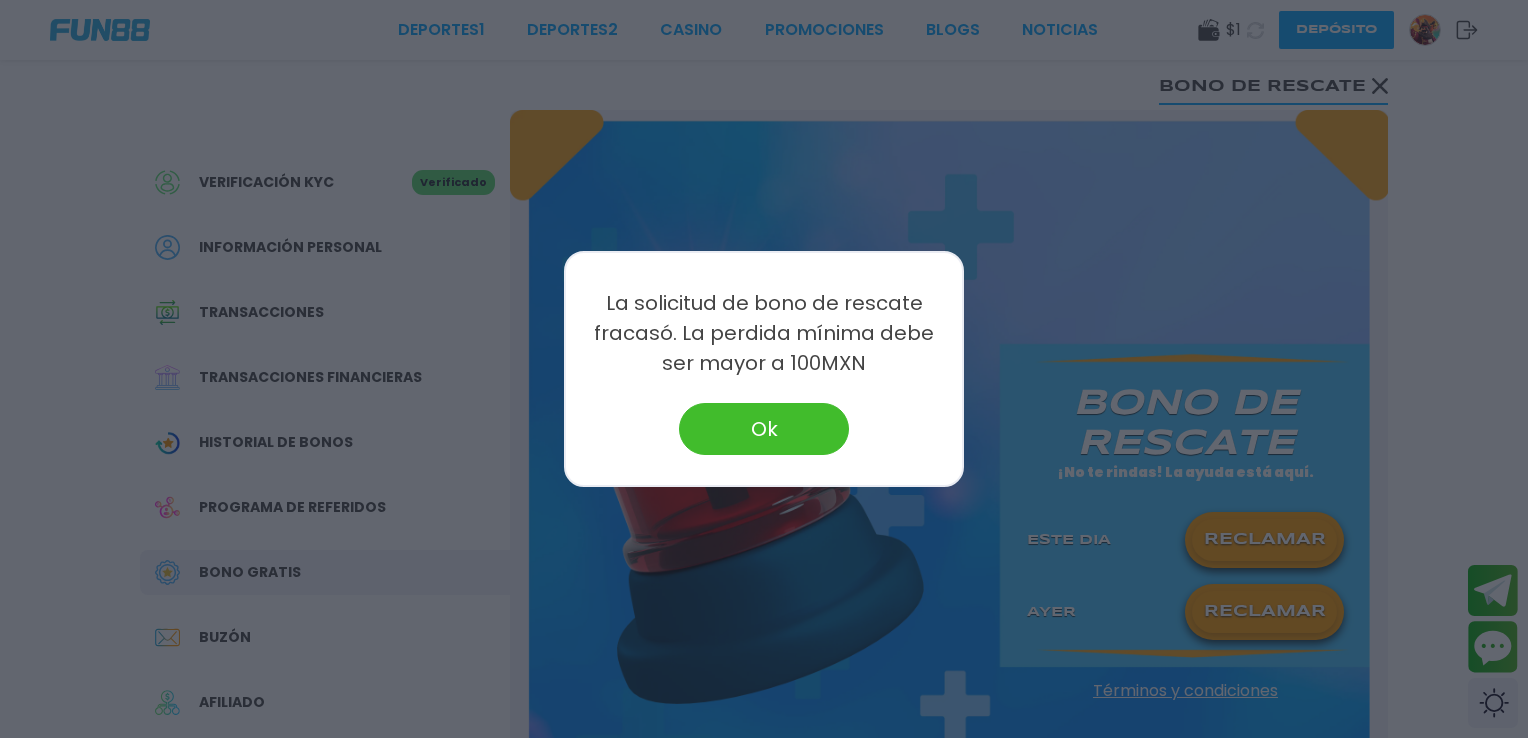 click on "Ok" at bounding box center [764, 429] 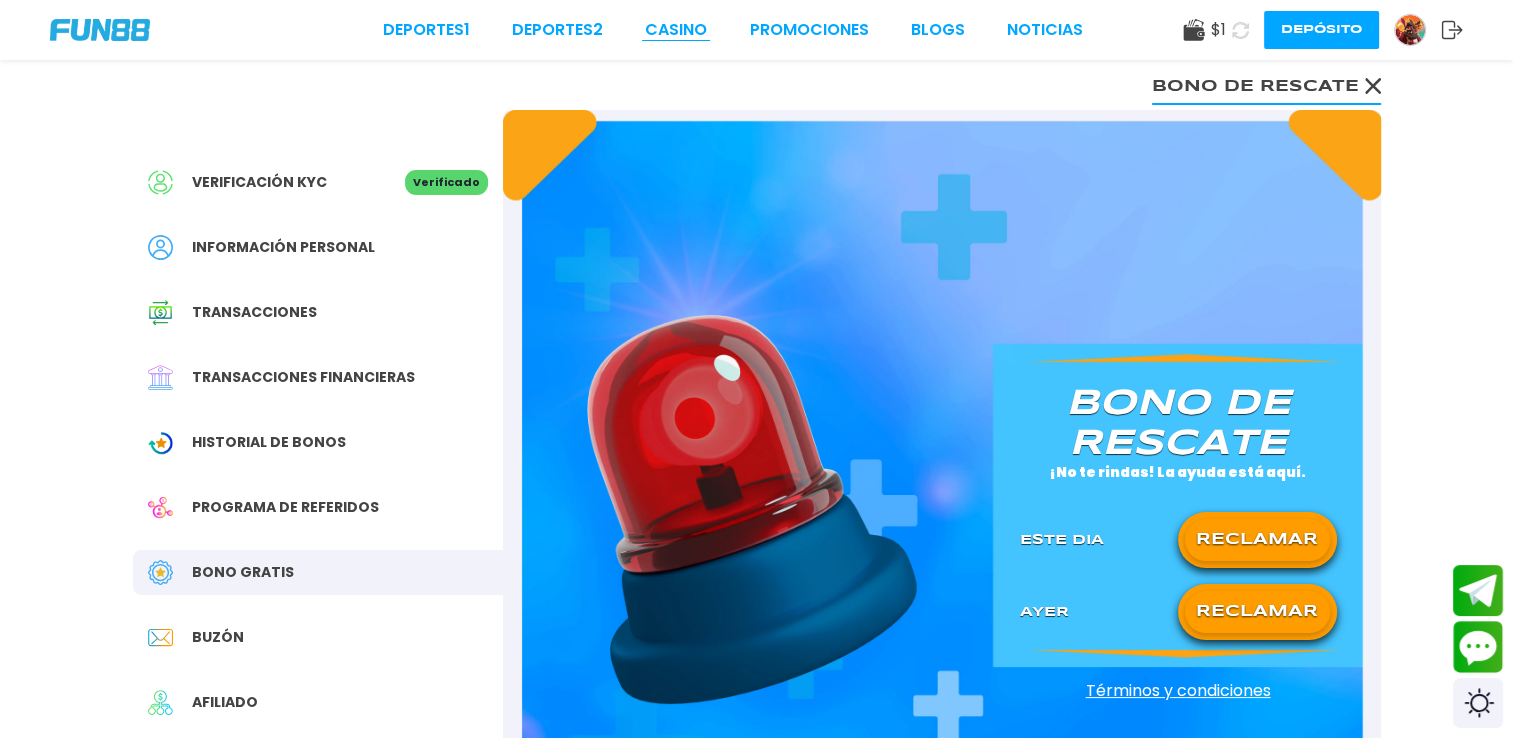 click on "CASINO" at bounding box center [676, 30] 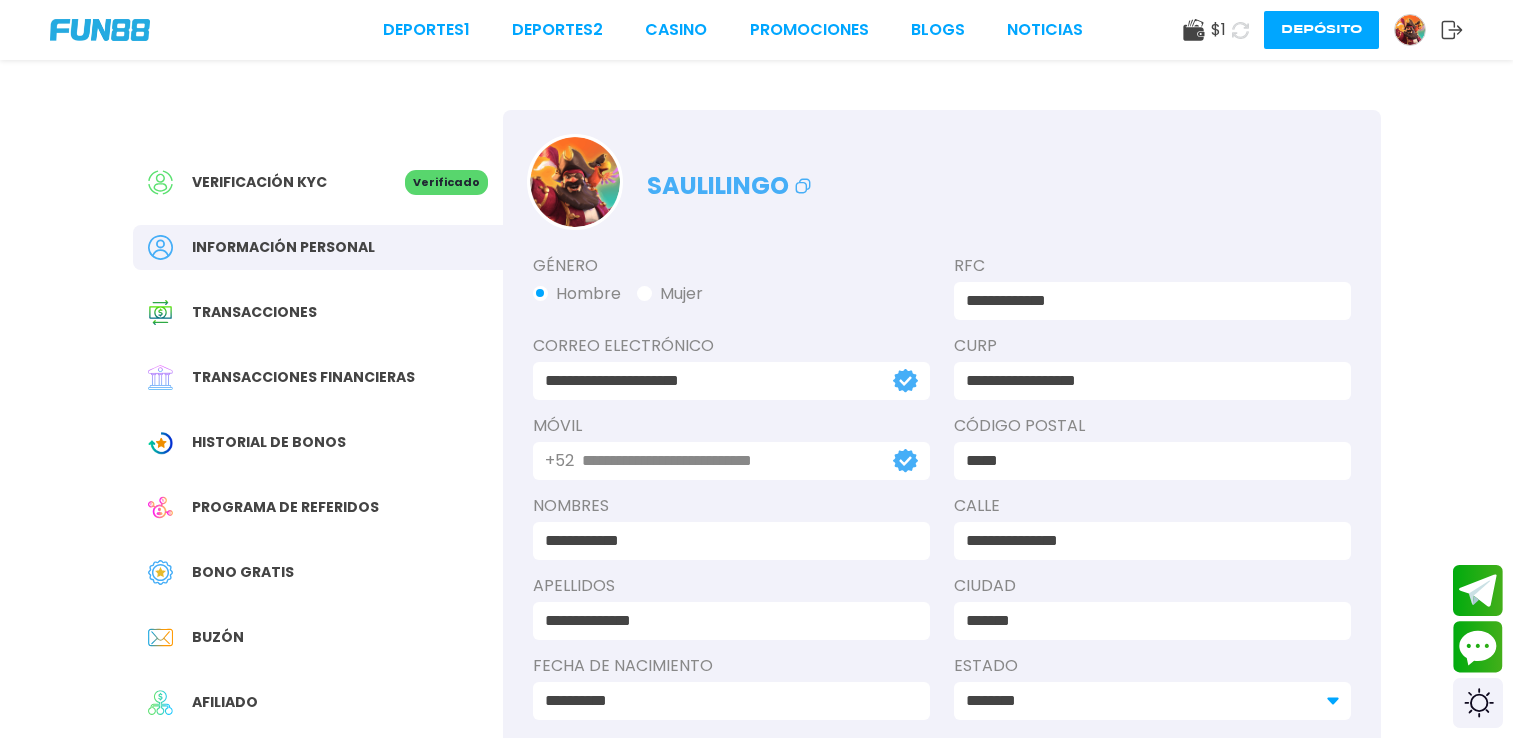 click on "Buzón" at bounding box center [218, 637] 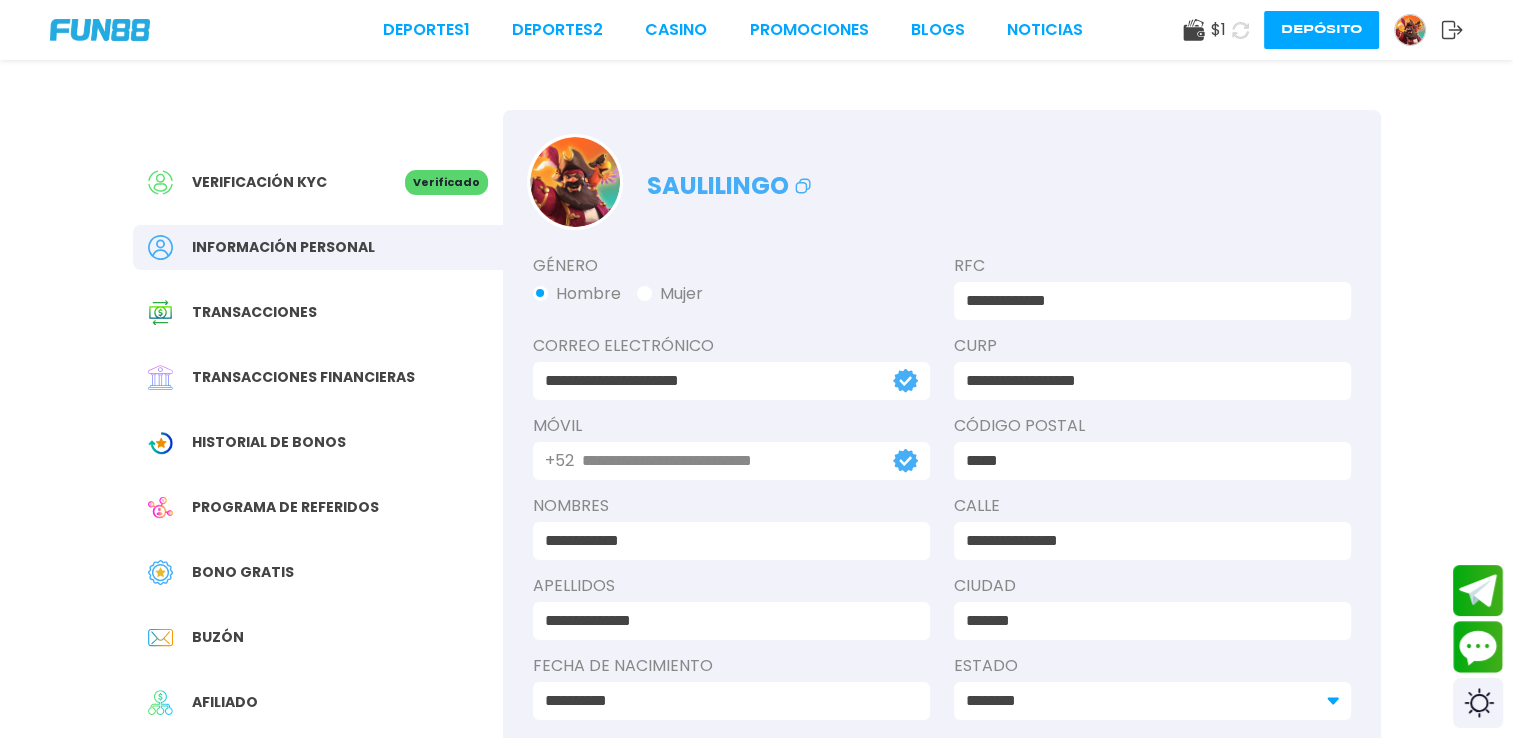 scroll, scrollTop: 0, scrollLeft: 0, axis: both 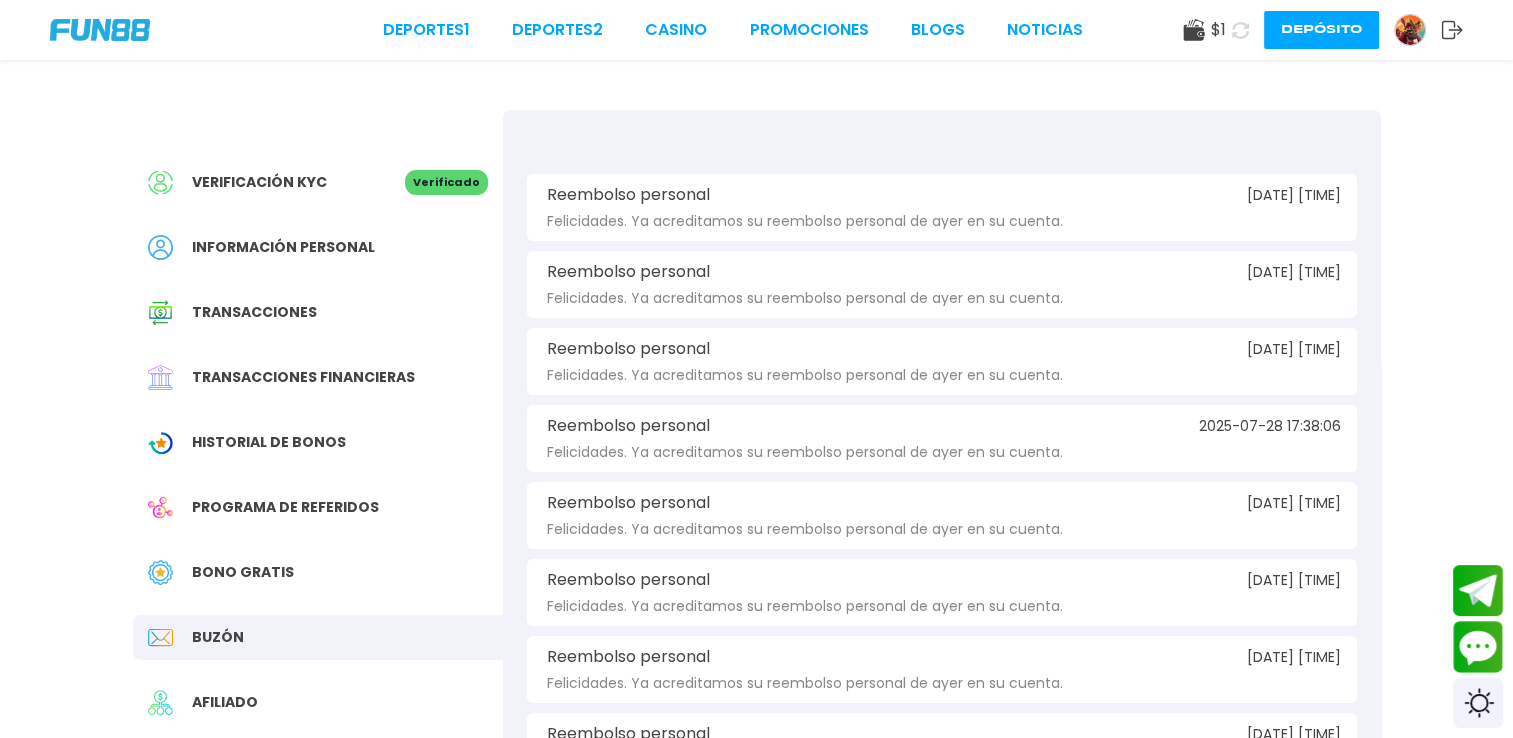 click on "Bono Gratis" at bounding box center (243, 572) 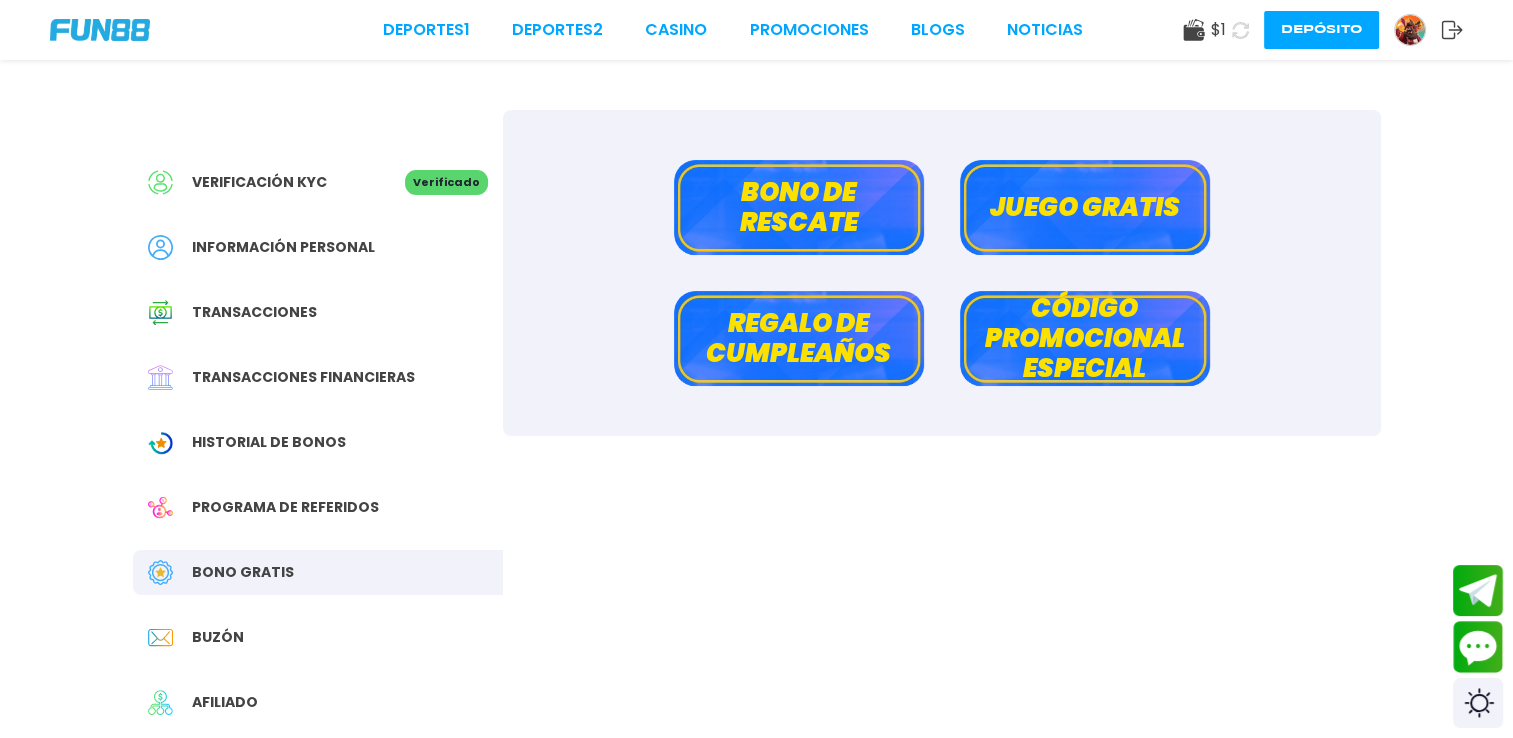 click on "Regalo de cumpleaños" at bounding box center (799, 338) 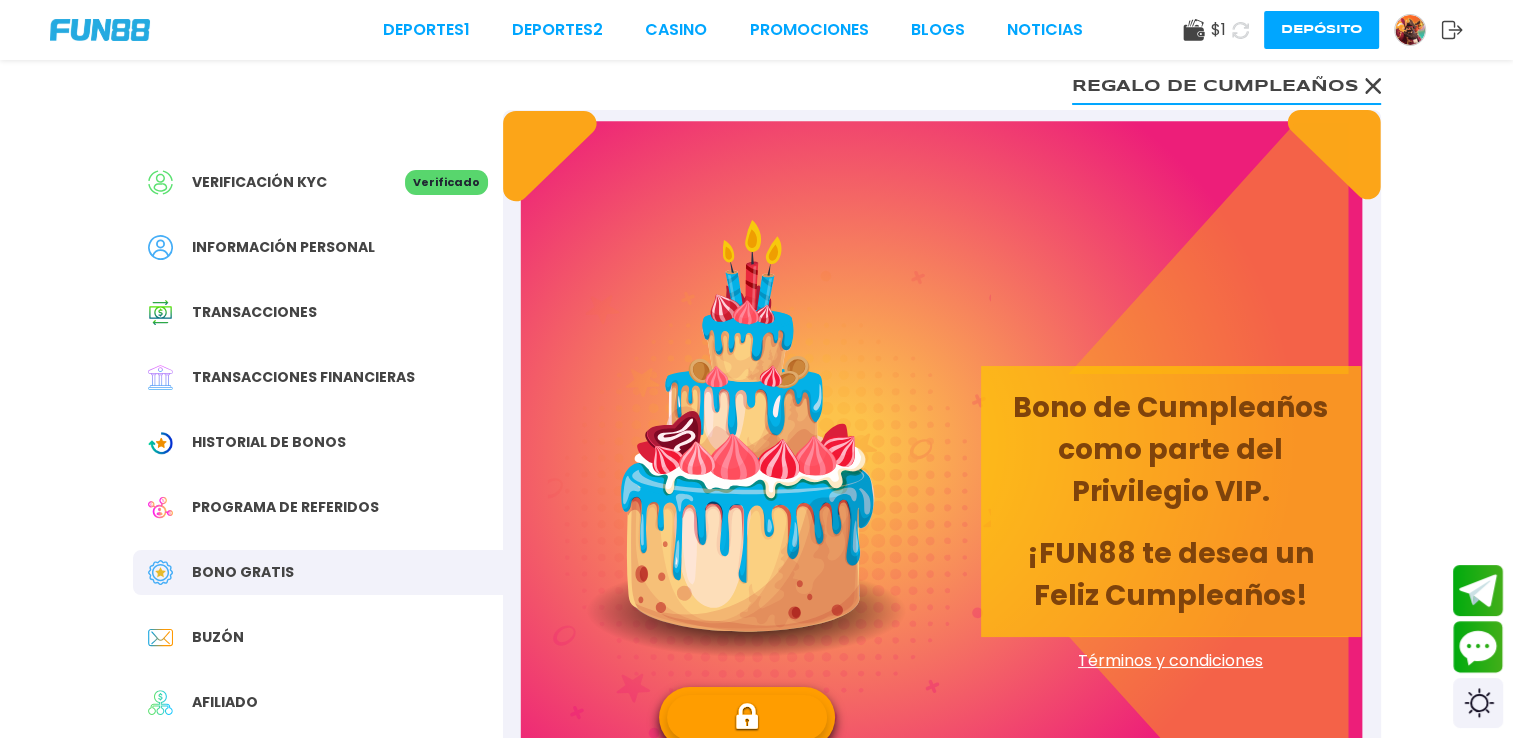 click on "Bono Gratis" at bounding box center [243, 572] 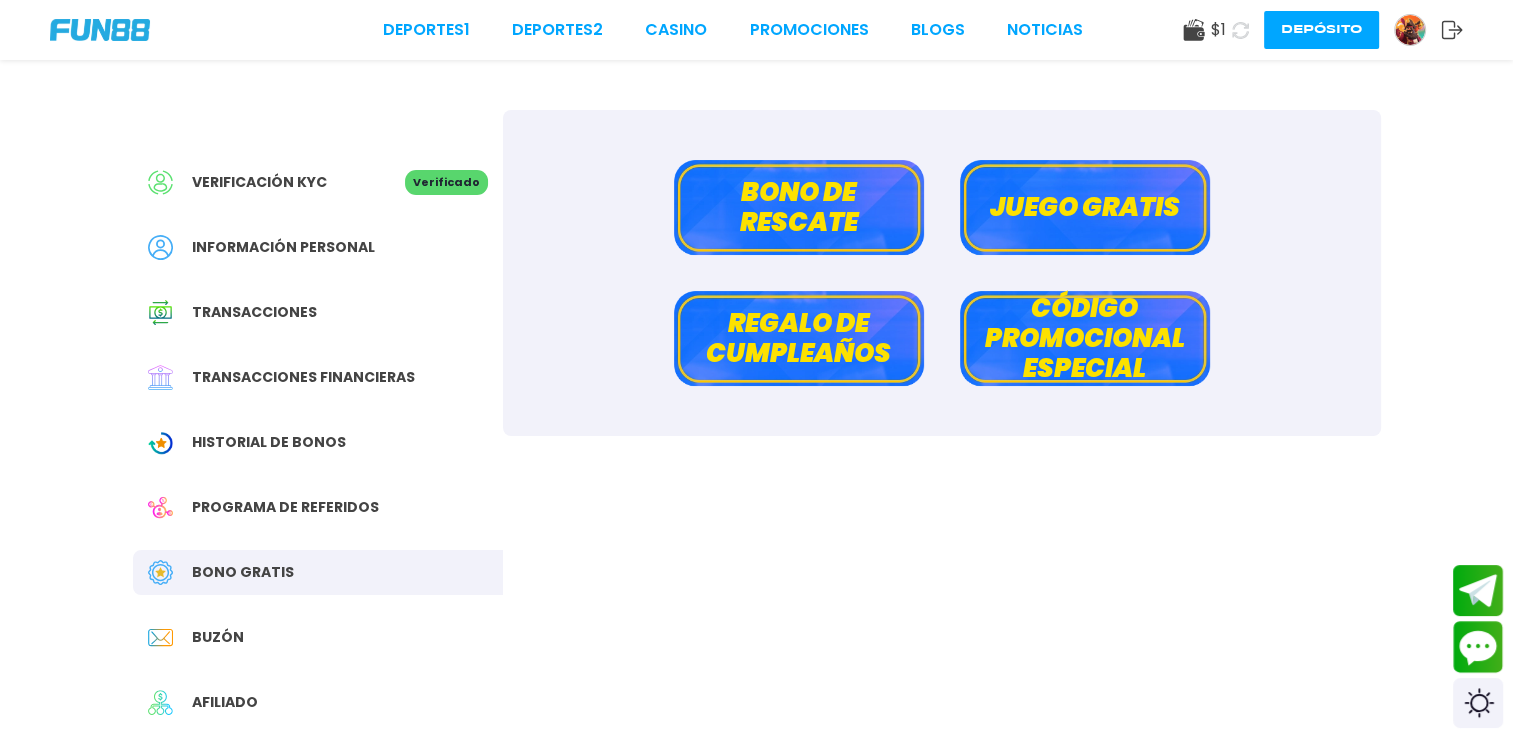 click on "Código promocional especial" at bounding box center (1085, 338) 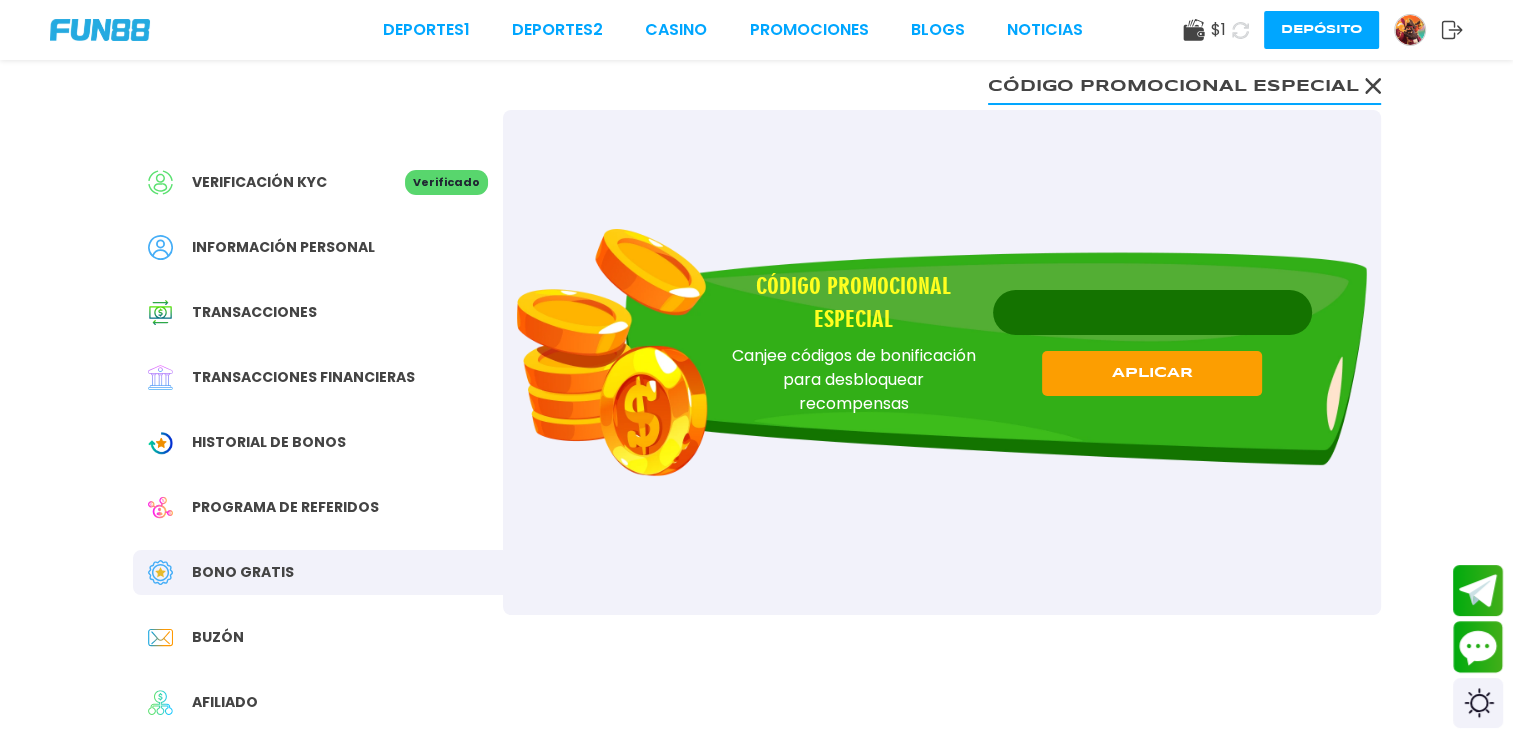click on "Código promocional especial Canjee códigos de bonificación para desbloquear recompensas APLICAR" at bounding box center [942, 352] 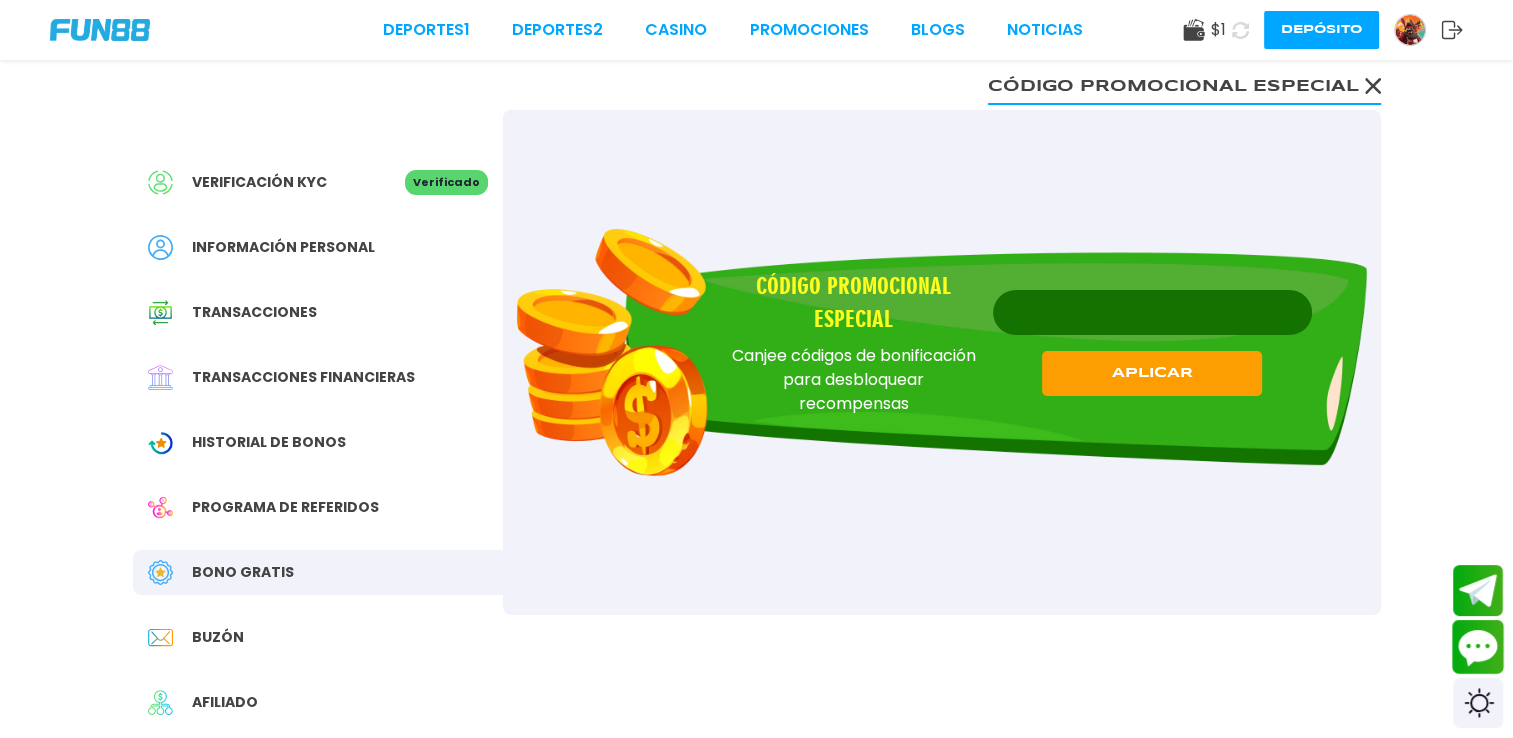 click at bounding box center [1478, 647] 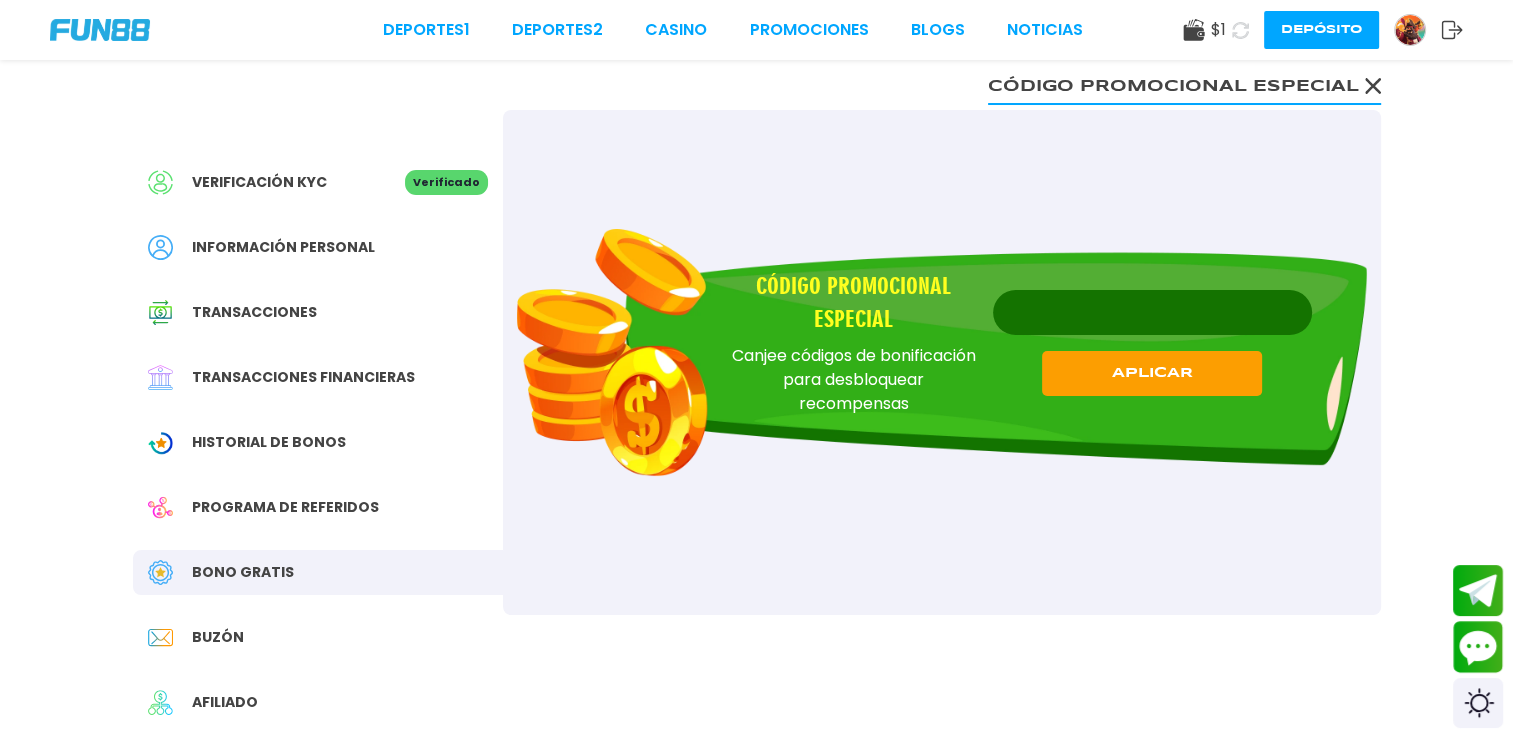 click on "Afiliado" at bounding box center (225, 702) 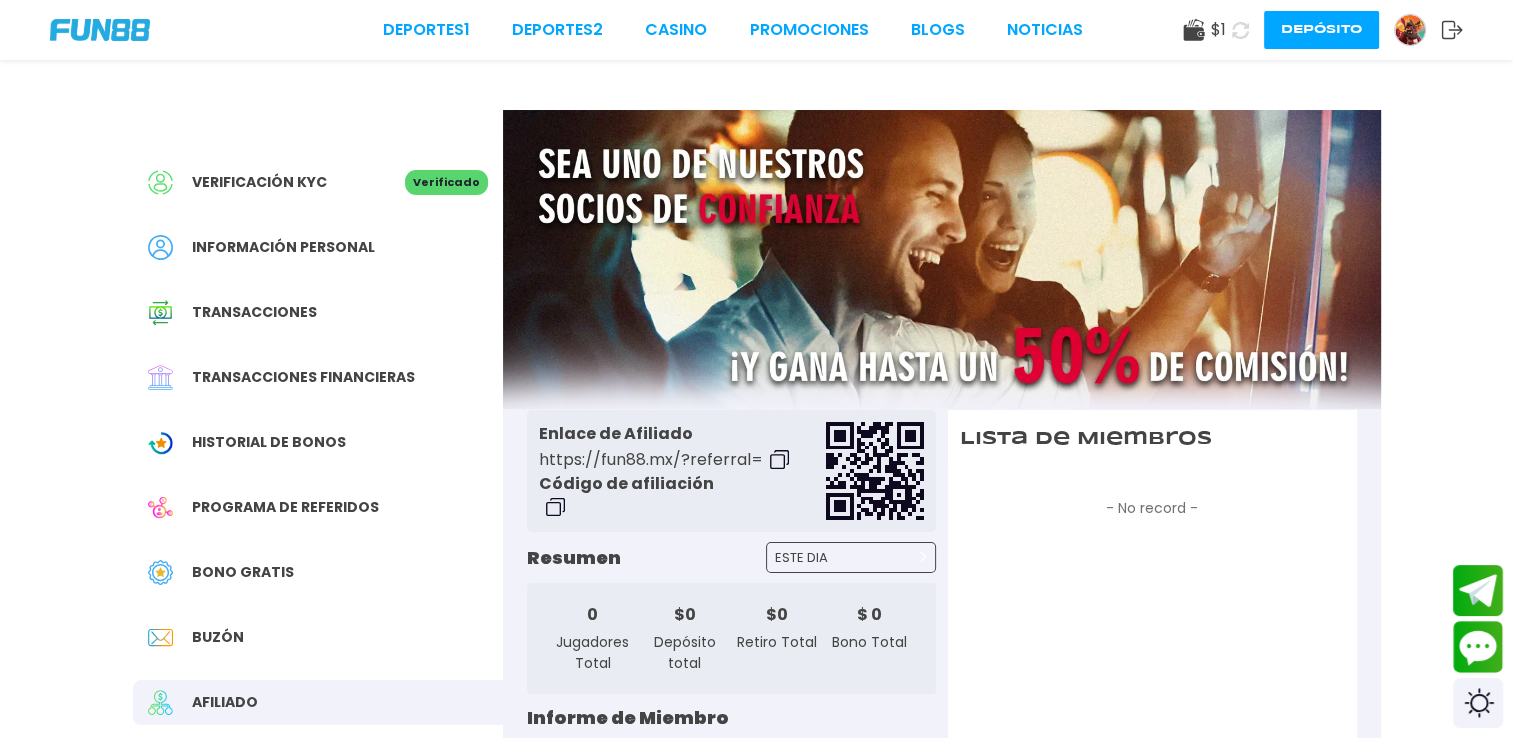click on "Bono Gratis" at bounding box center (243, 572) 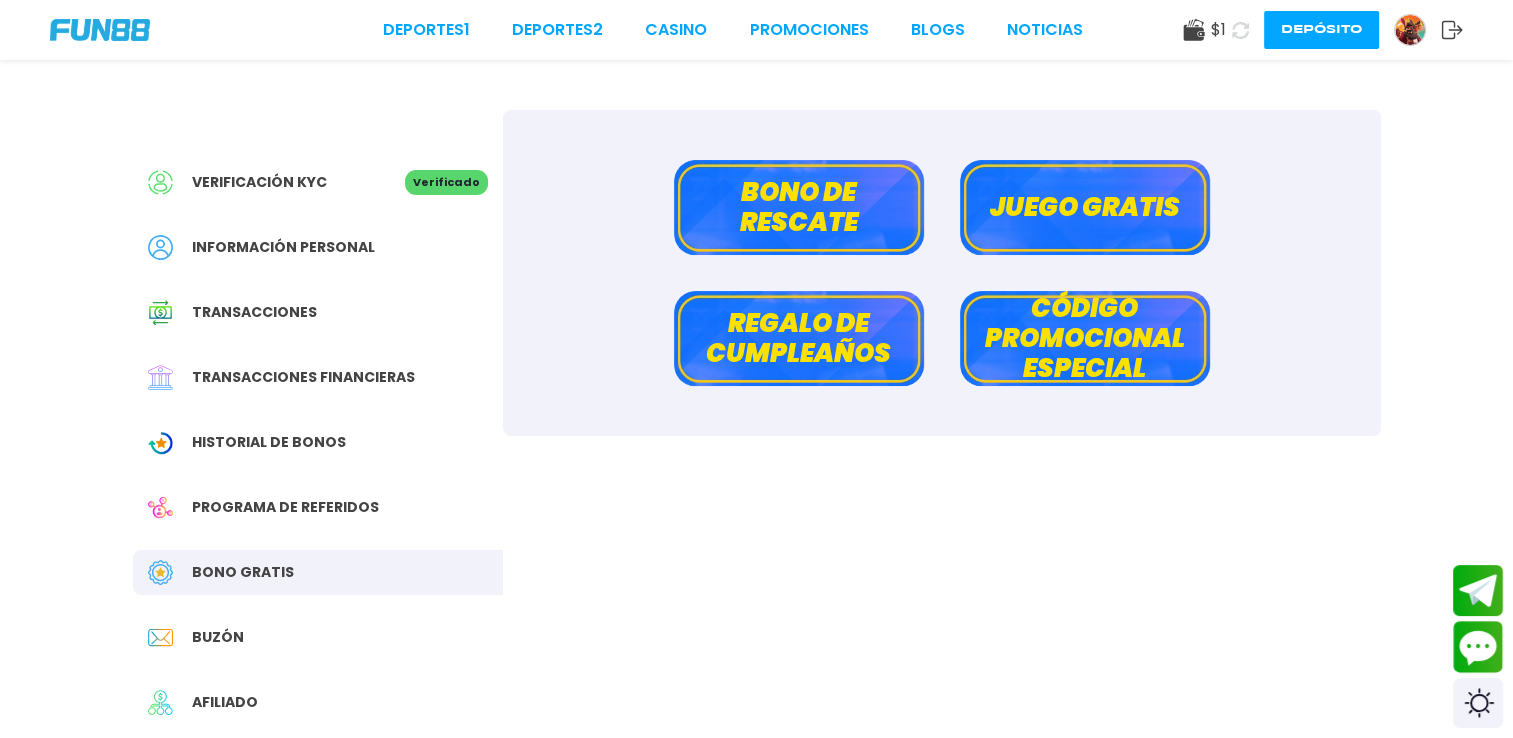 click on "Juego gratis" at bounding box center [1085, 207] 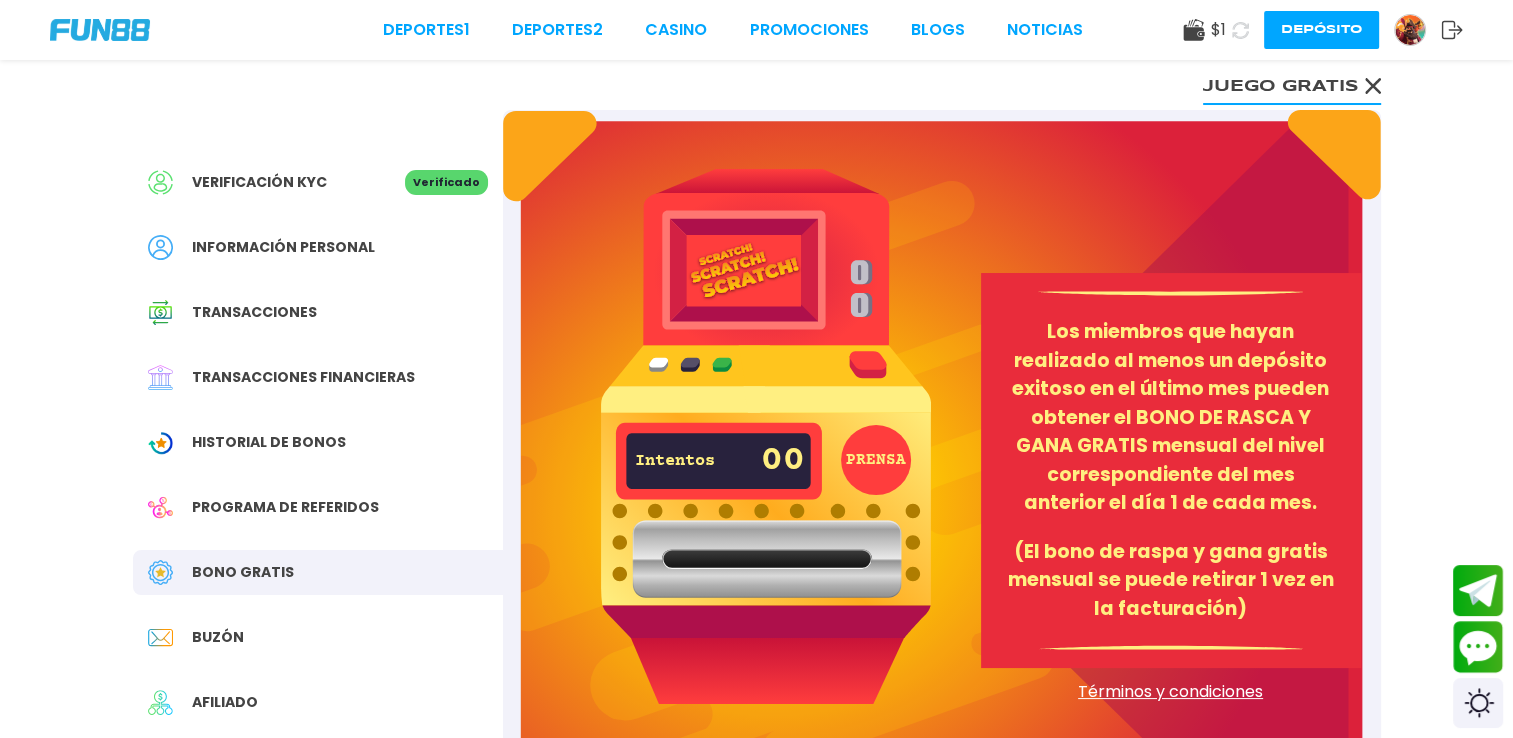 click at bounding box center (766, 436) 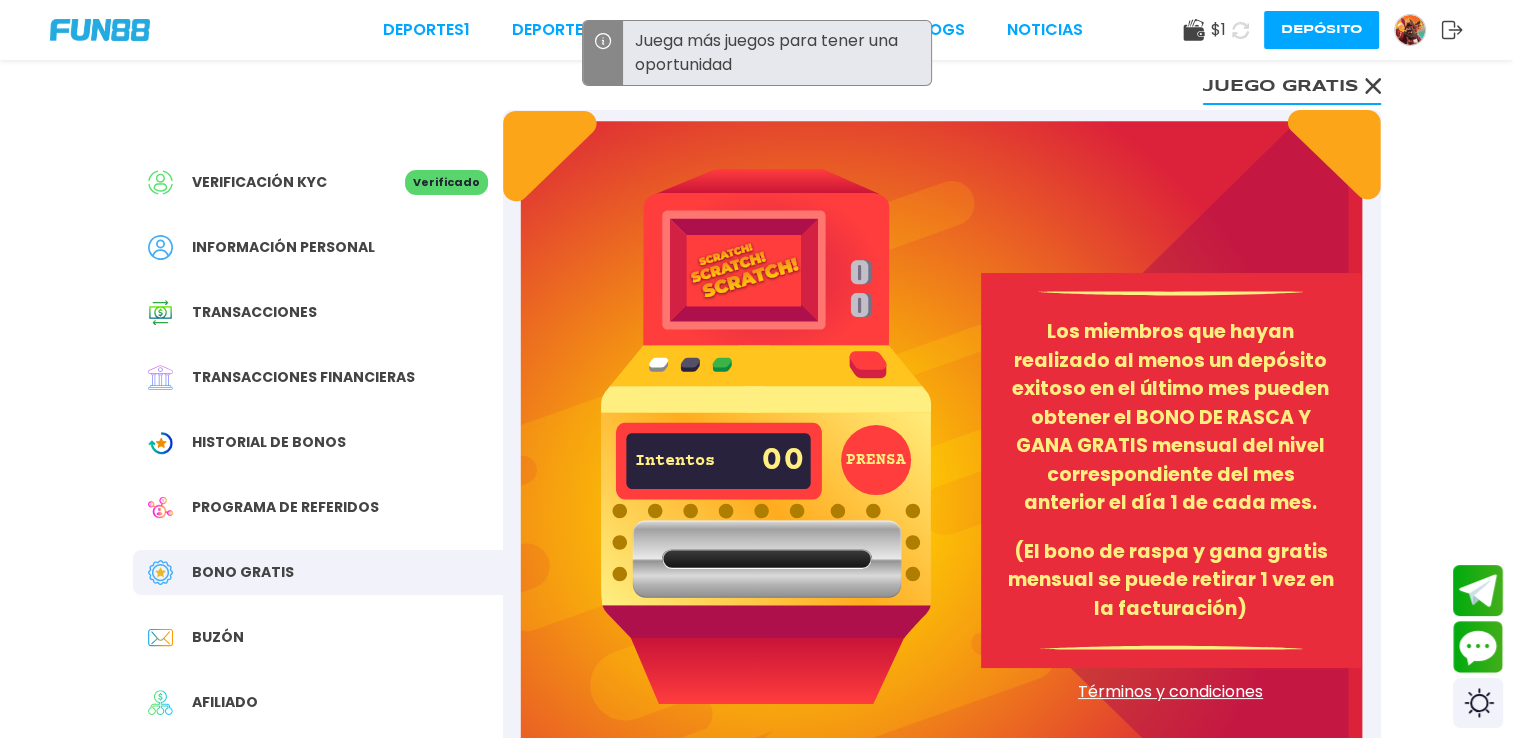click on "PRENSA" at bounding box center (876, 460) 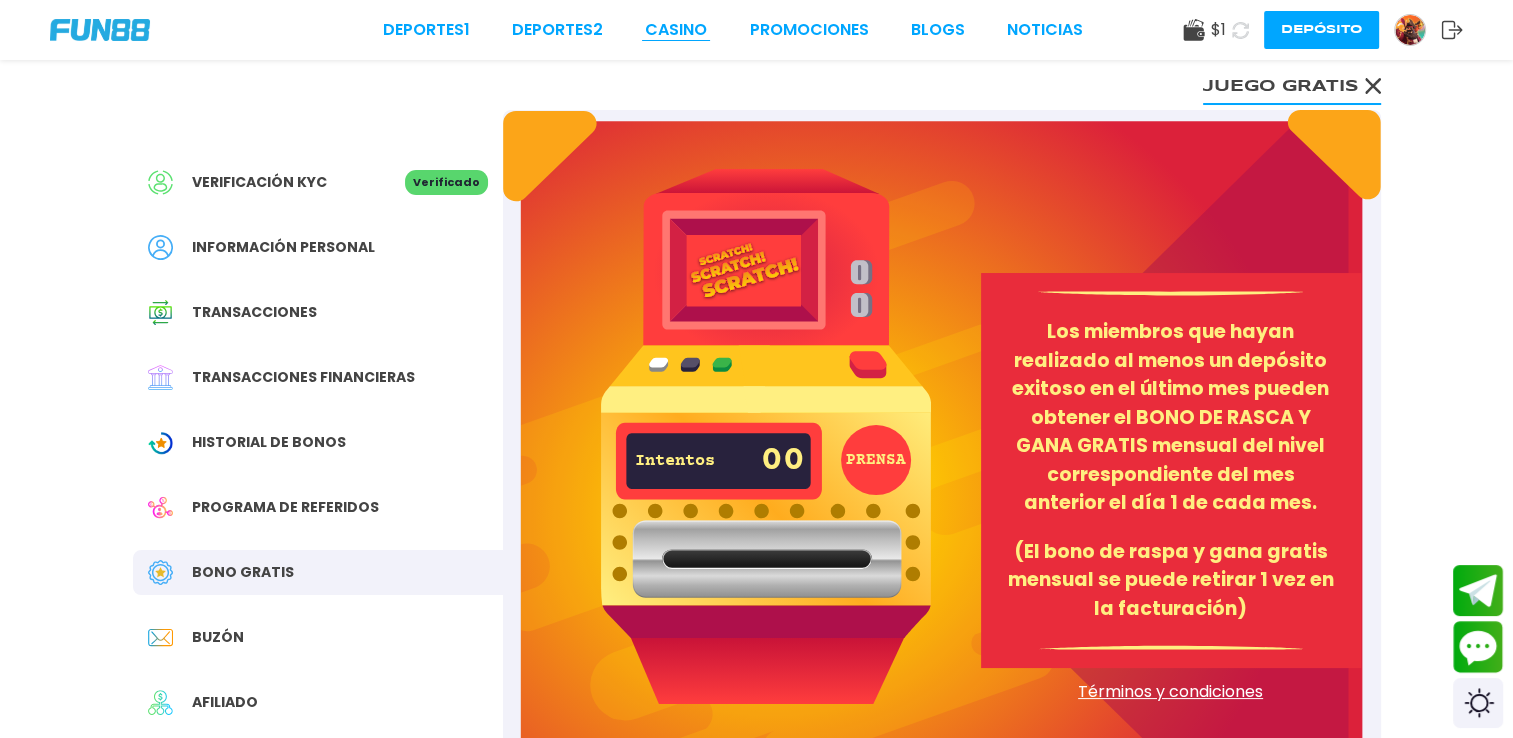 click on "CASINO" at bounding box center [676, 30] 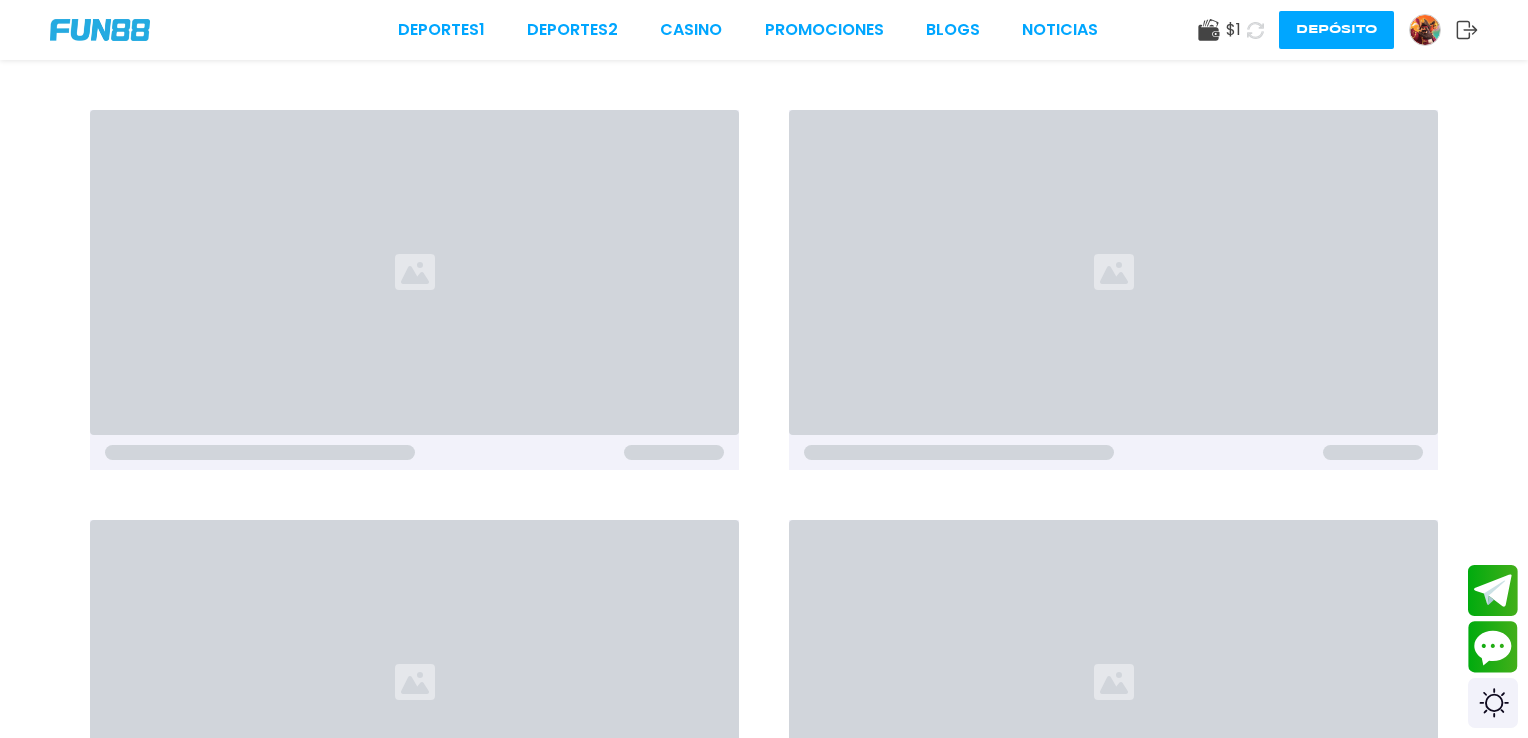 scroll, scrollTop: 0, scrollLeft: 0, axis: both 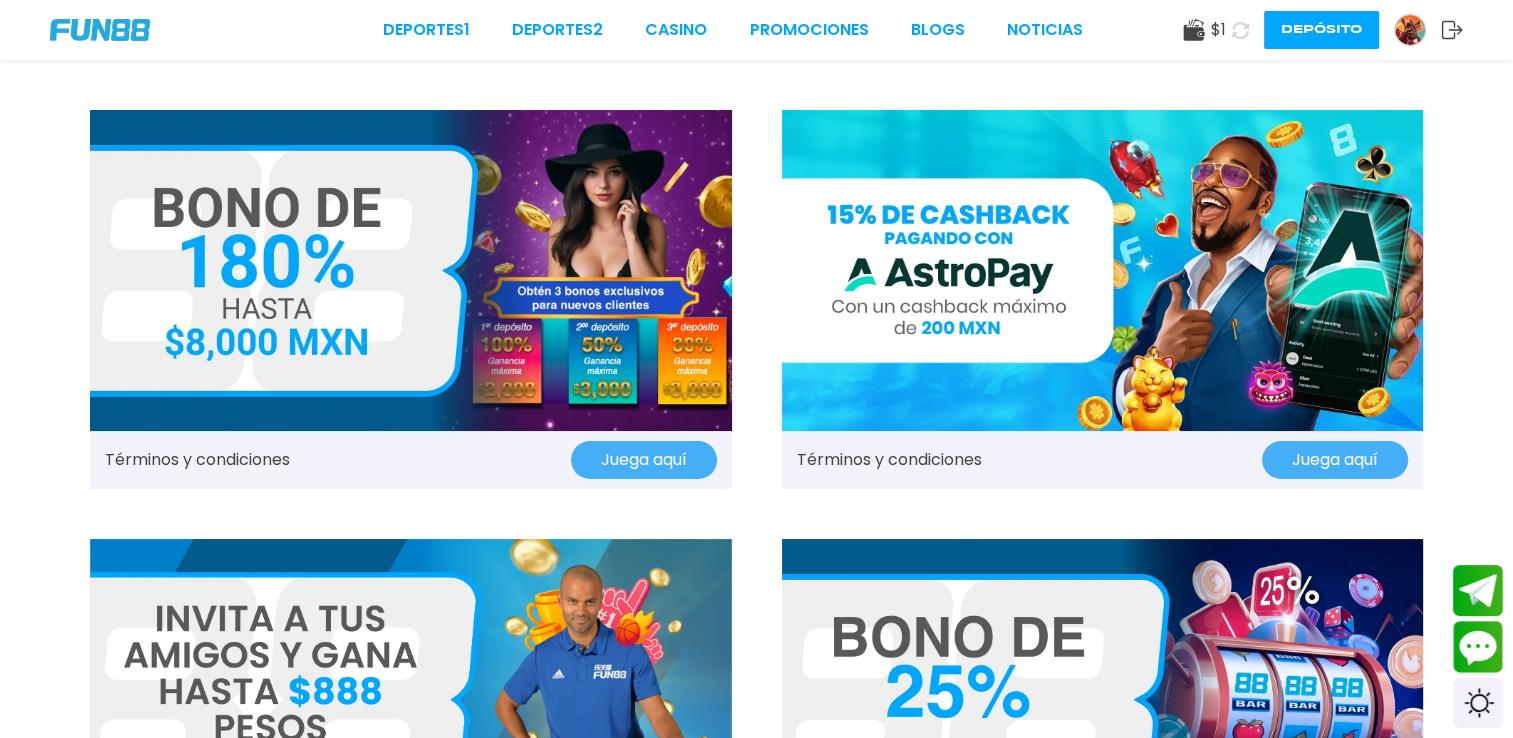 click on "Juega aquí" at bounding box center (1335, 460) 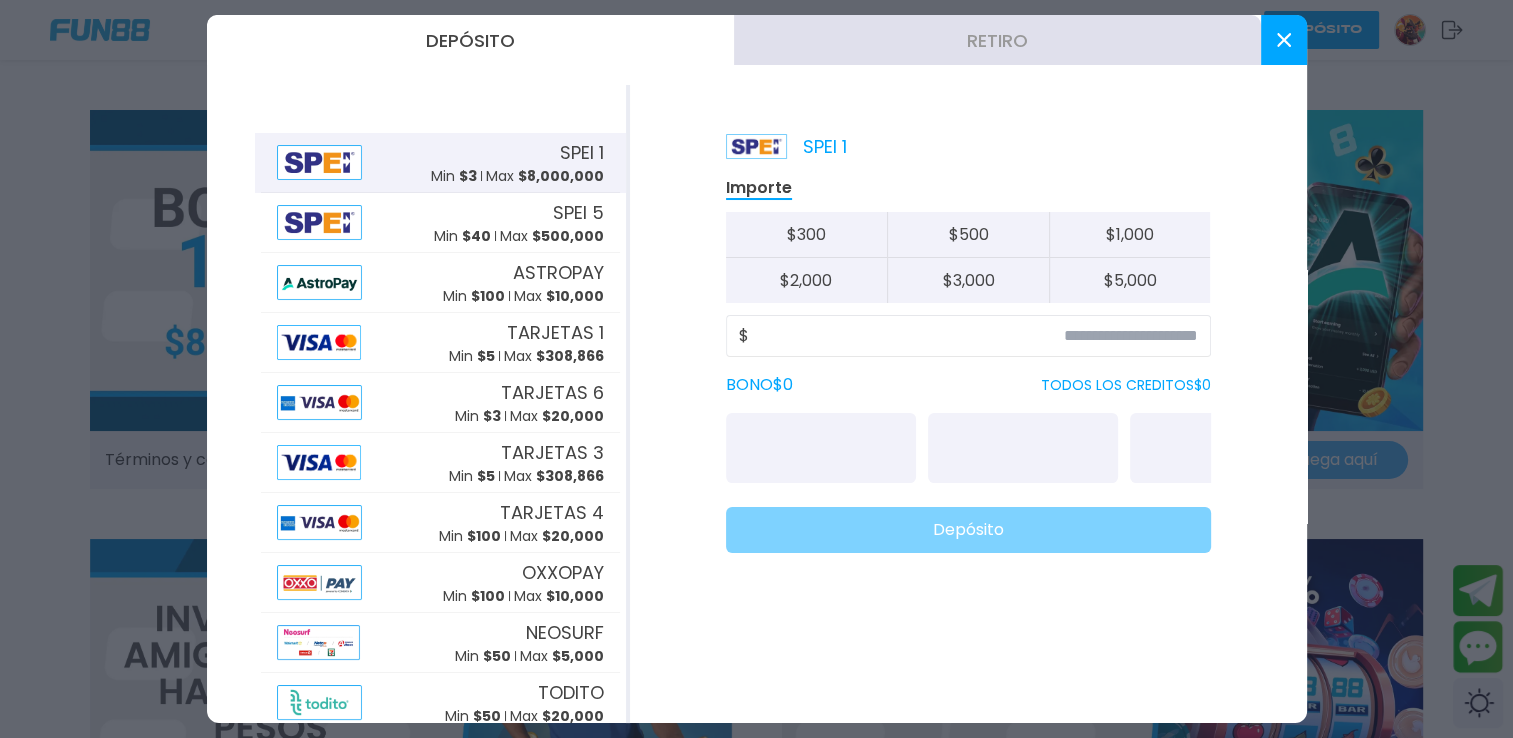 click at bounding box center [1284, 40] 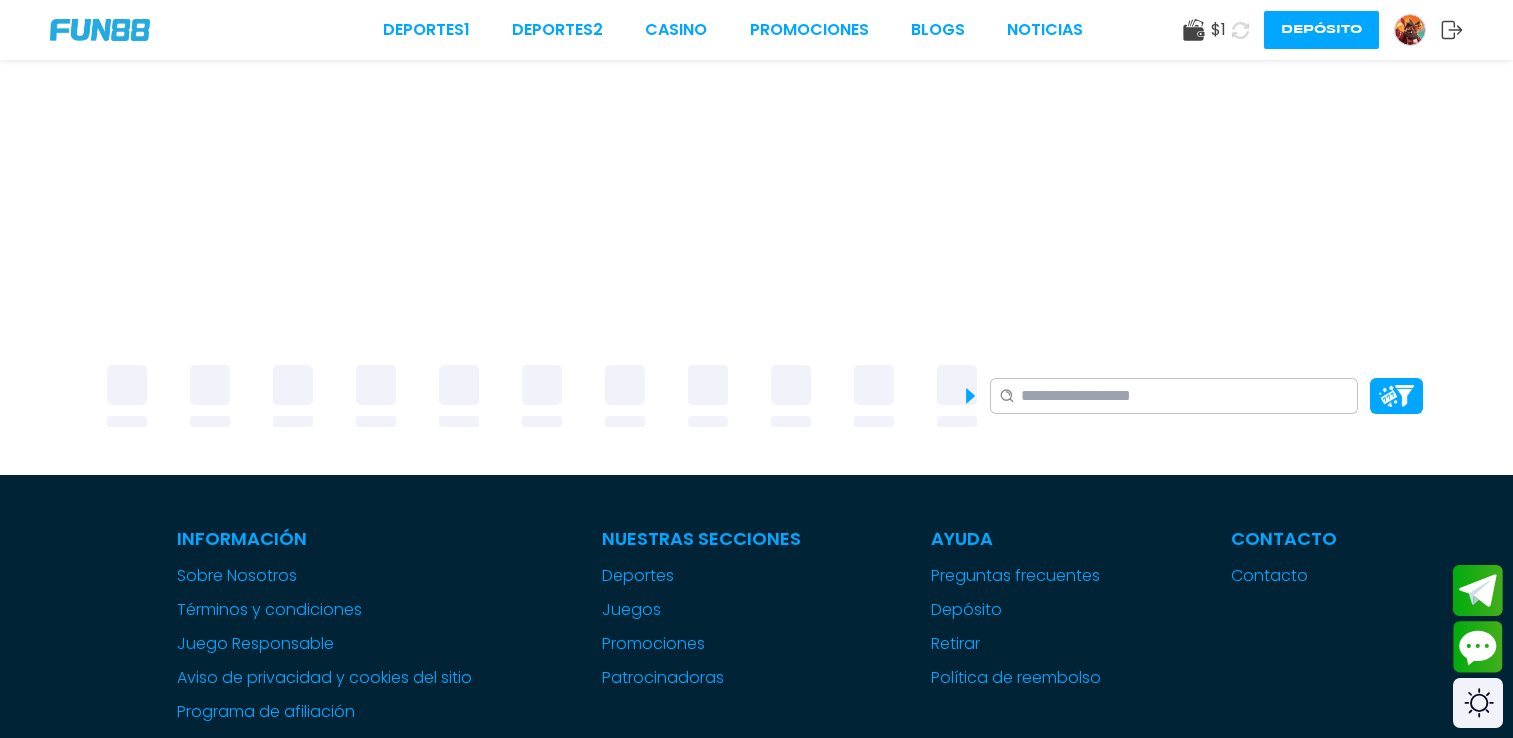 scroll, scrollTop: 0, scrollLeft: 0, axis: both 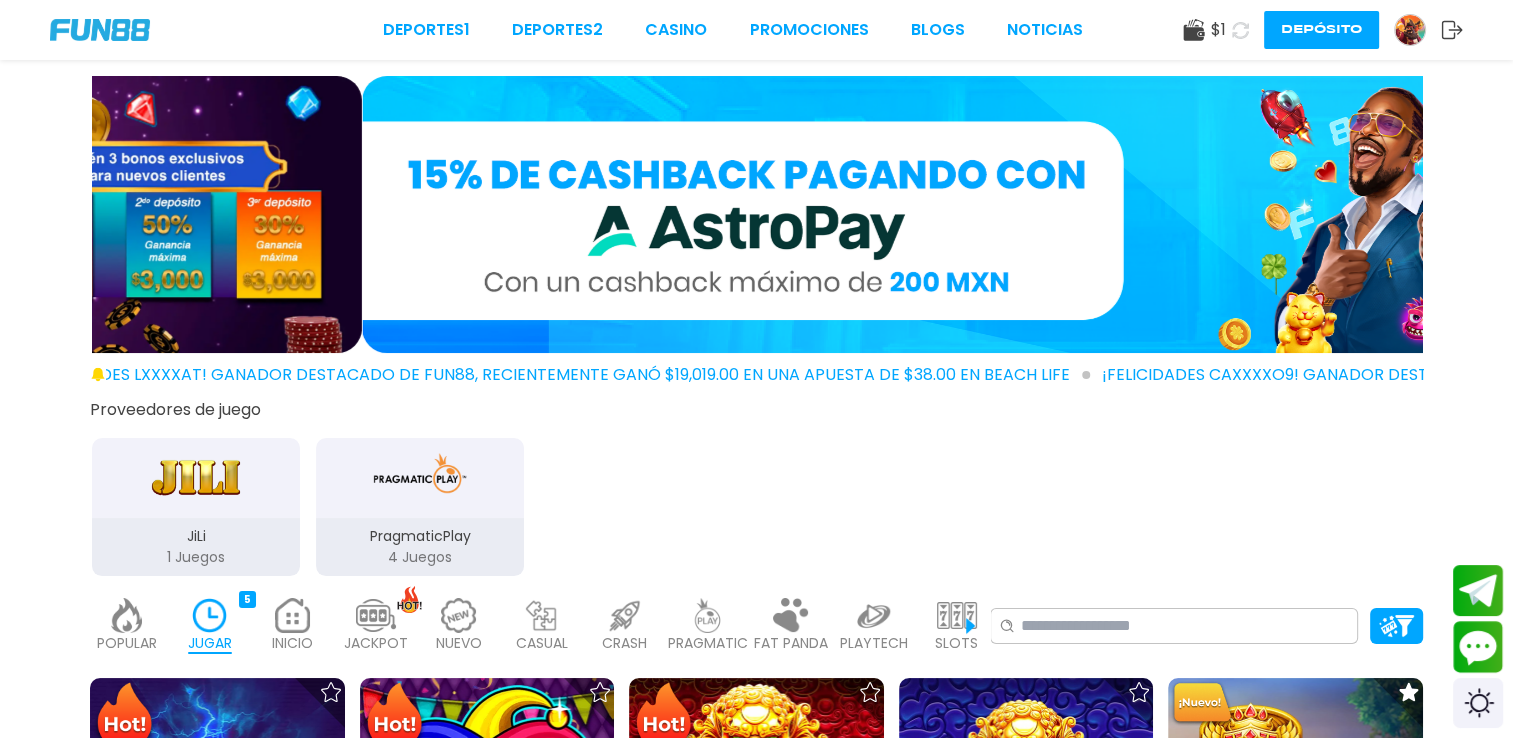click at bounding box center (1417, 30) 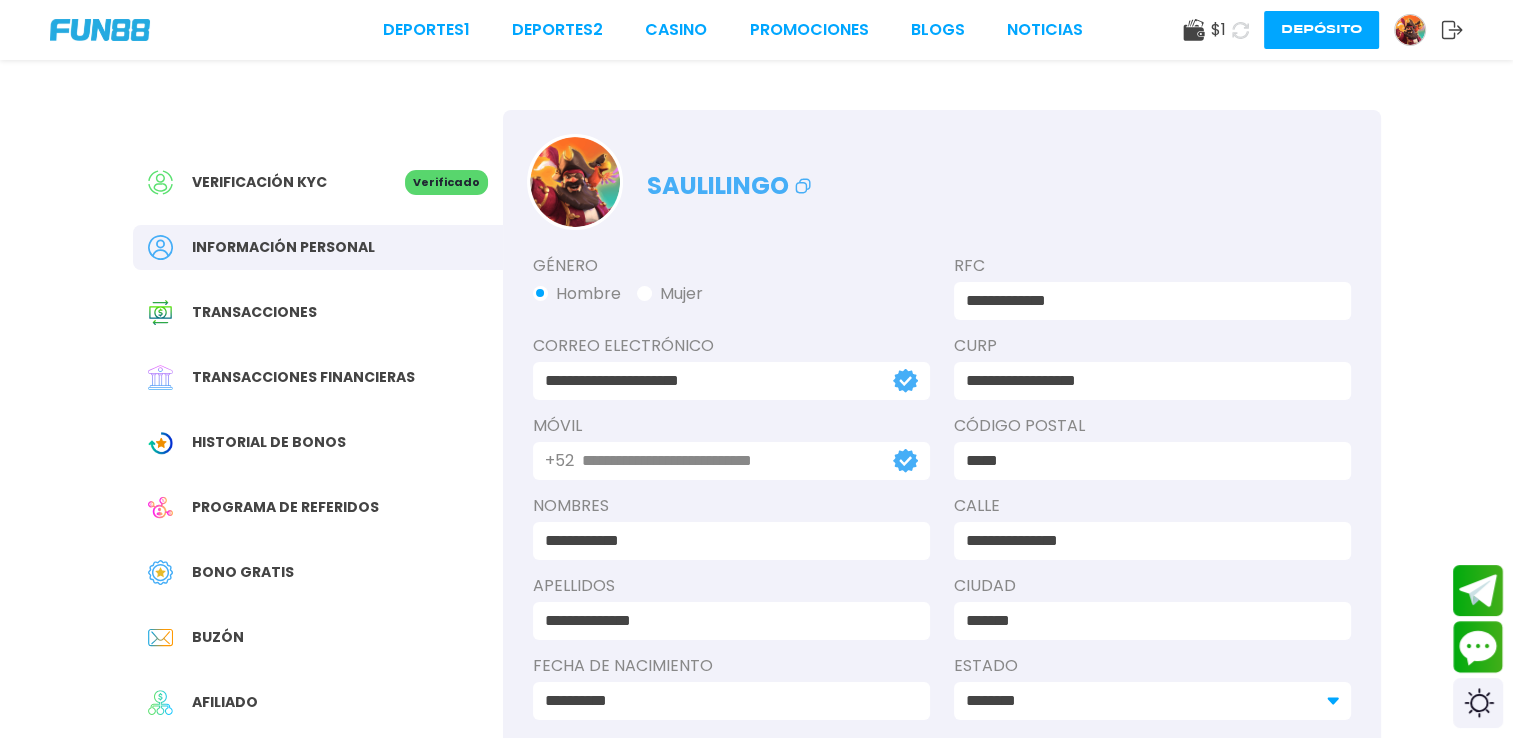click on "Bono Gratis" at bounding box center (243, 572) 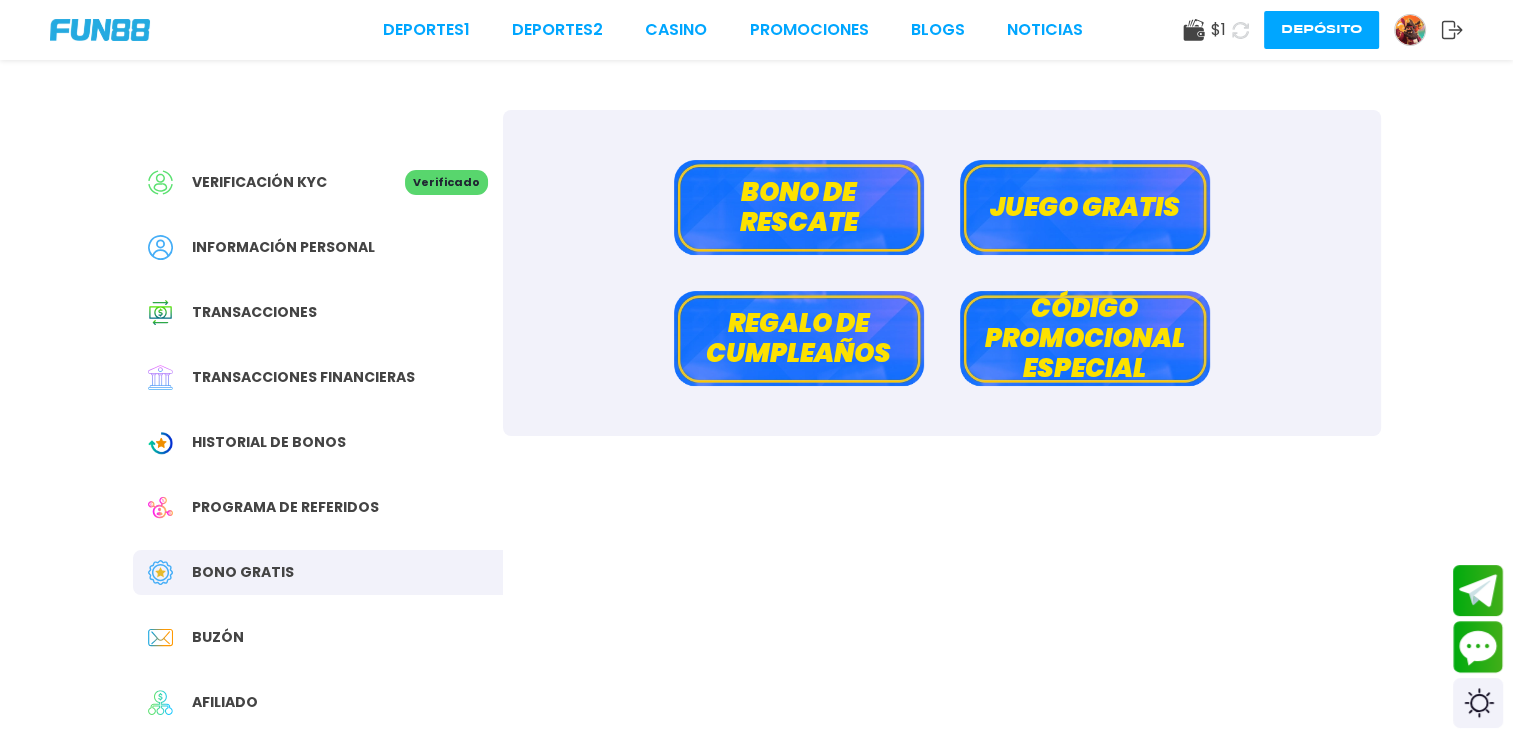 click on "Bono de rescate" at bounding box center (799, 207) 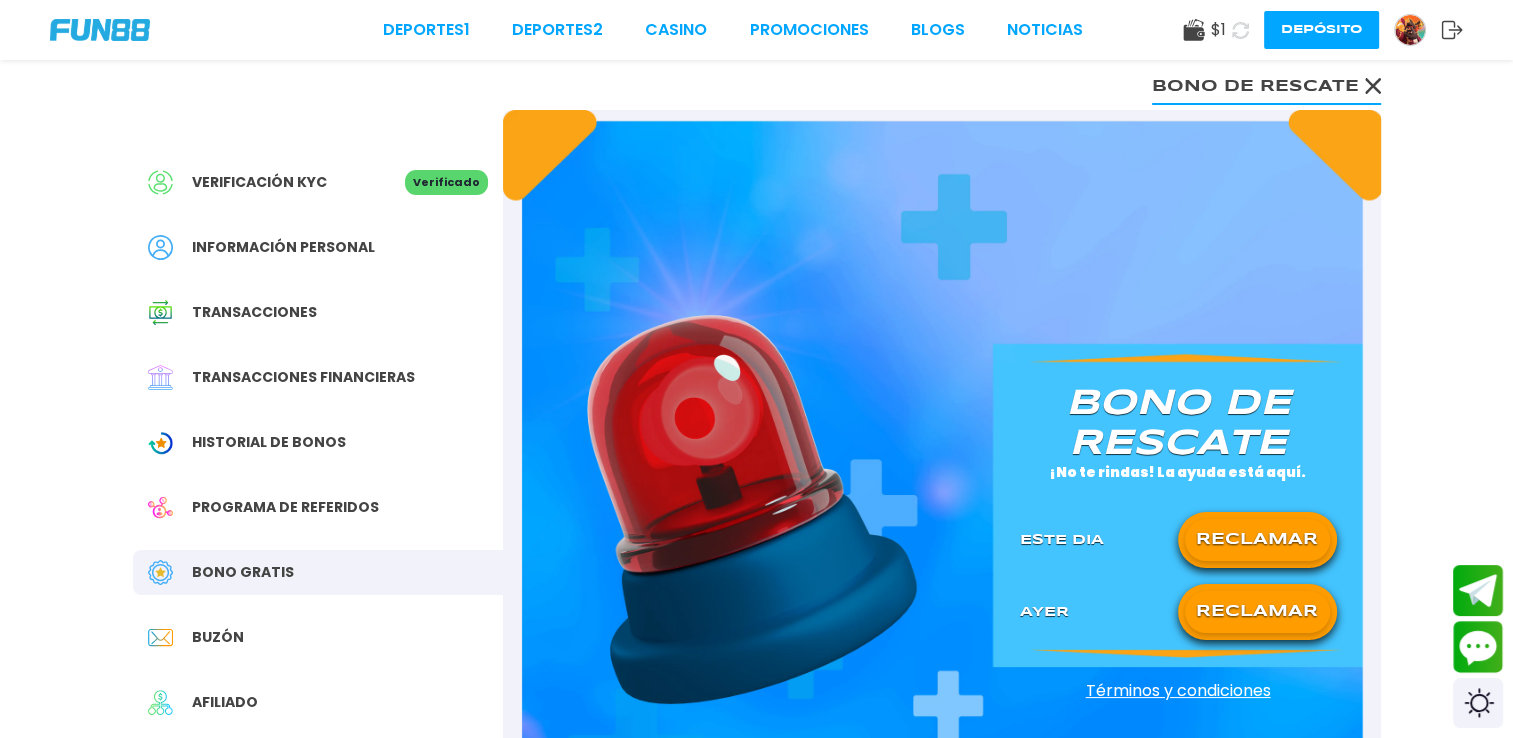 click on "RECLAMAR" at bounding box center [1257, 540] 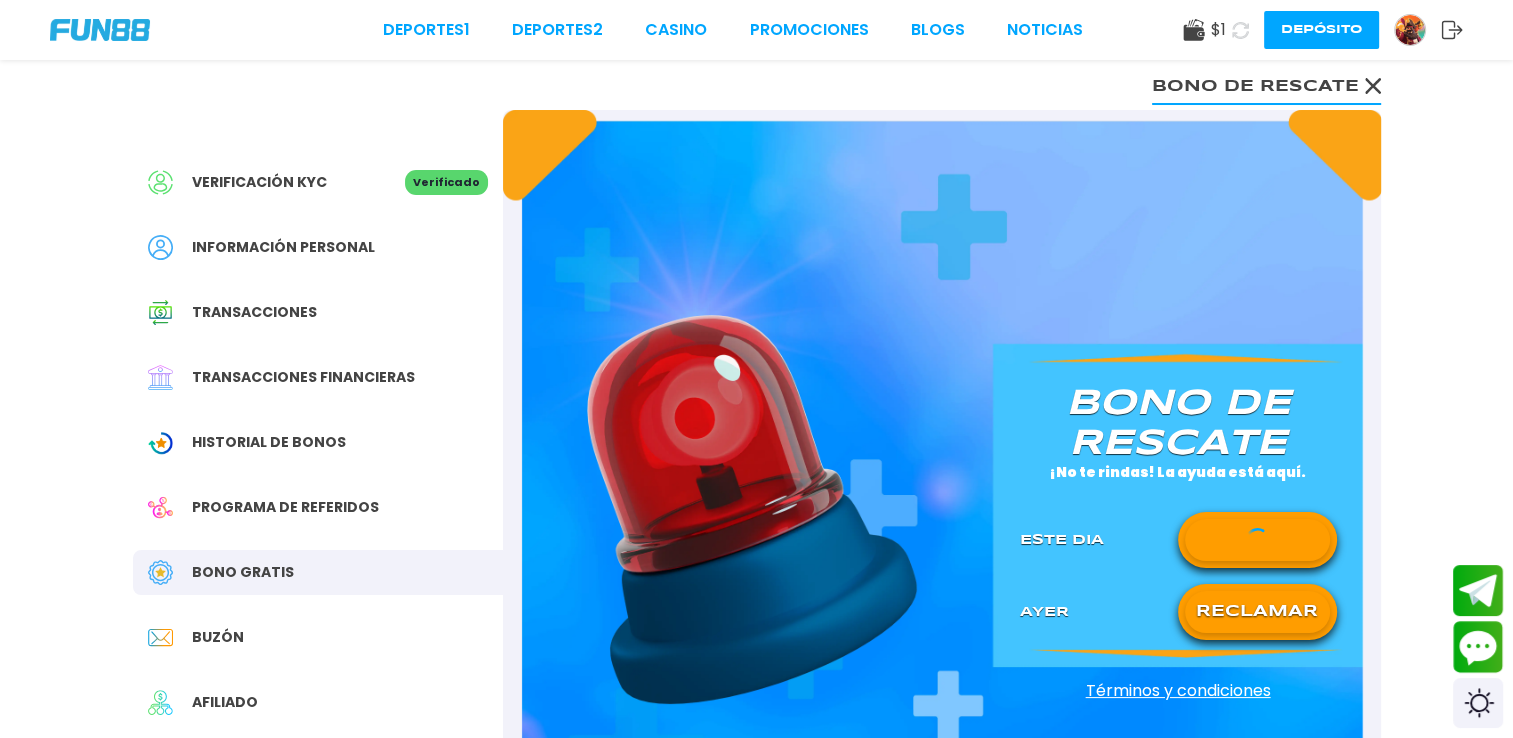 click on "RECLAMAR" at bounding box center (1257, 612) 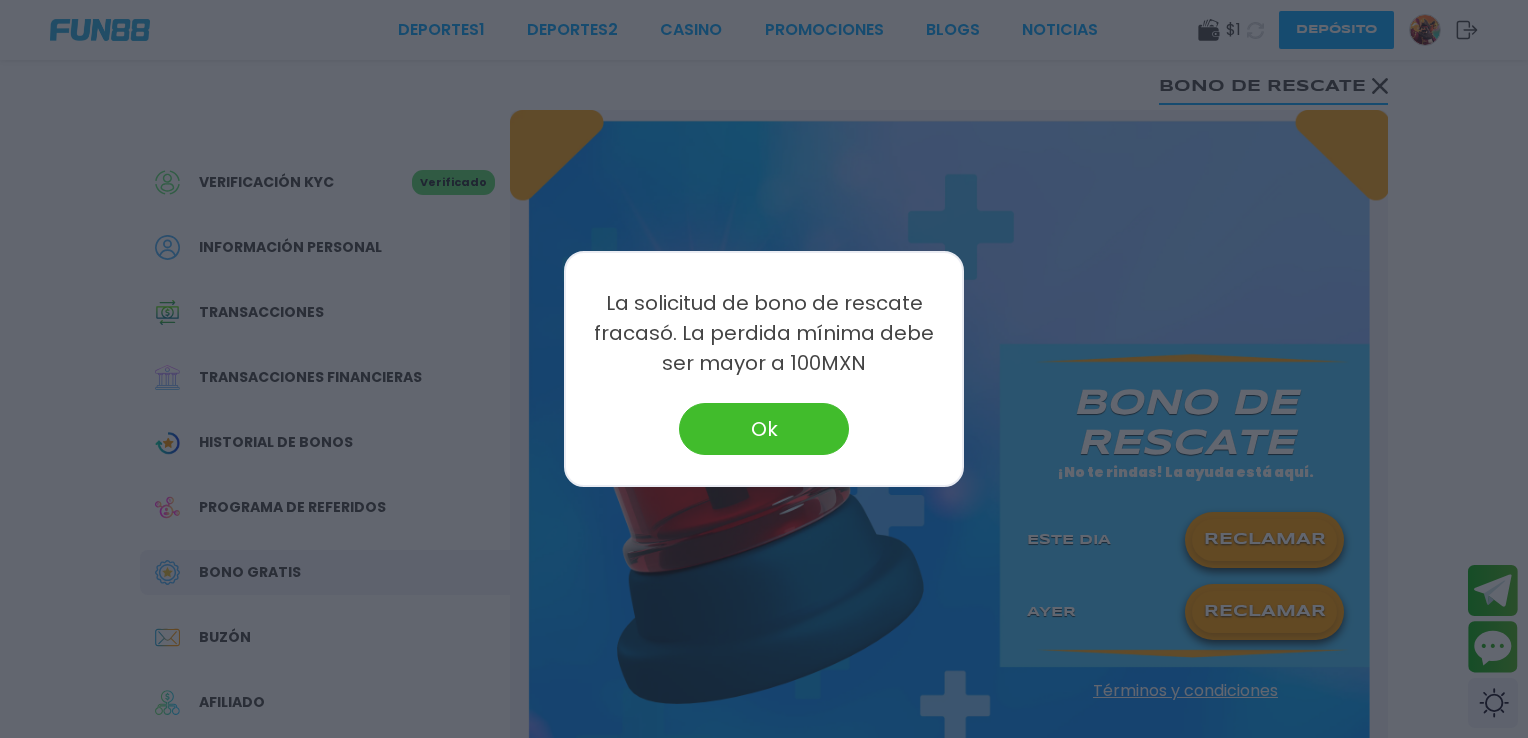 click at bounding box center (764, 369) 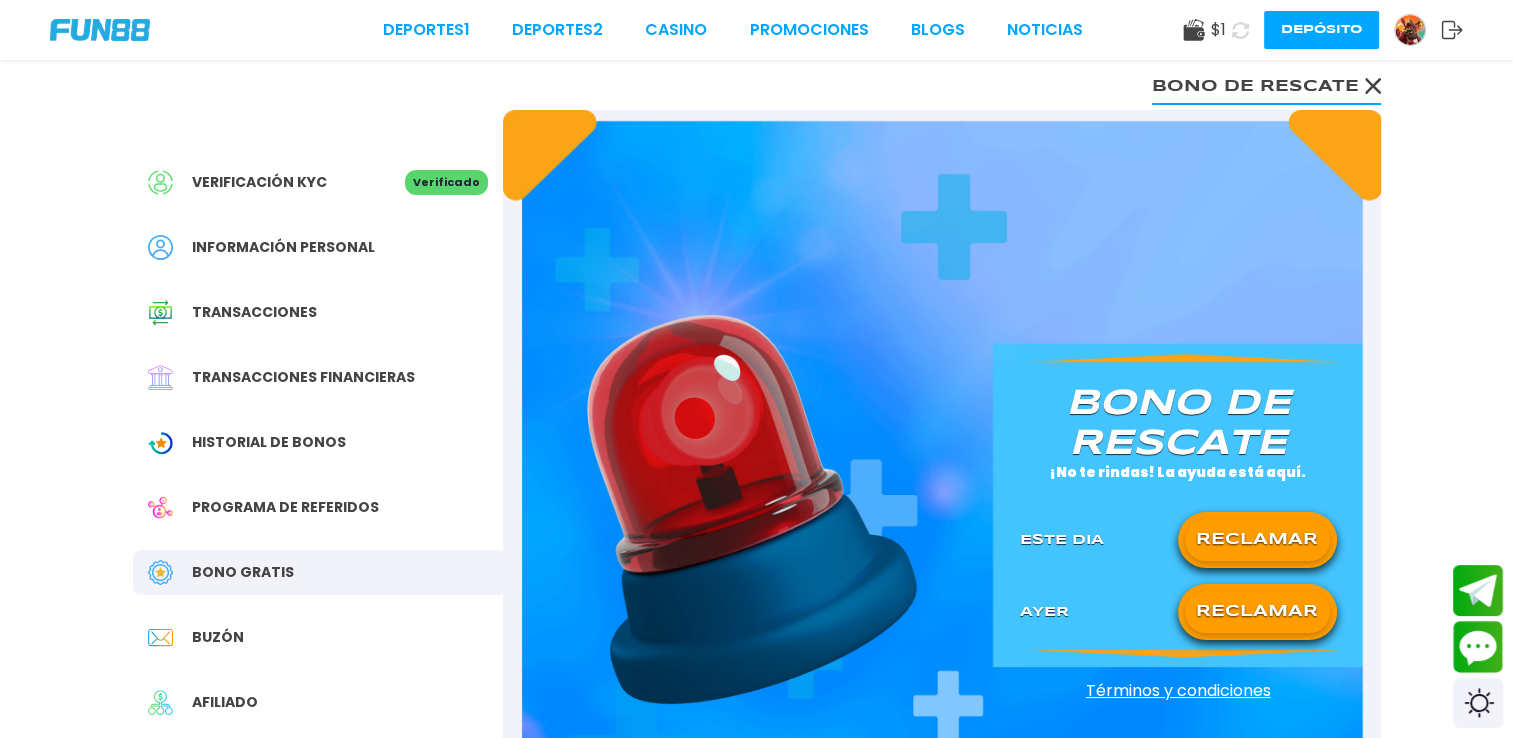 click on "RECLAMAR" at bounding box center [1257, 612] 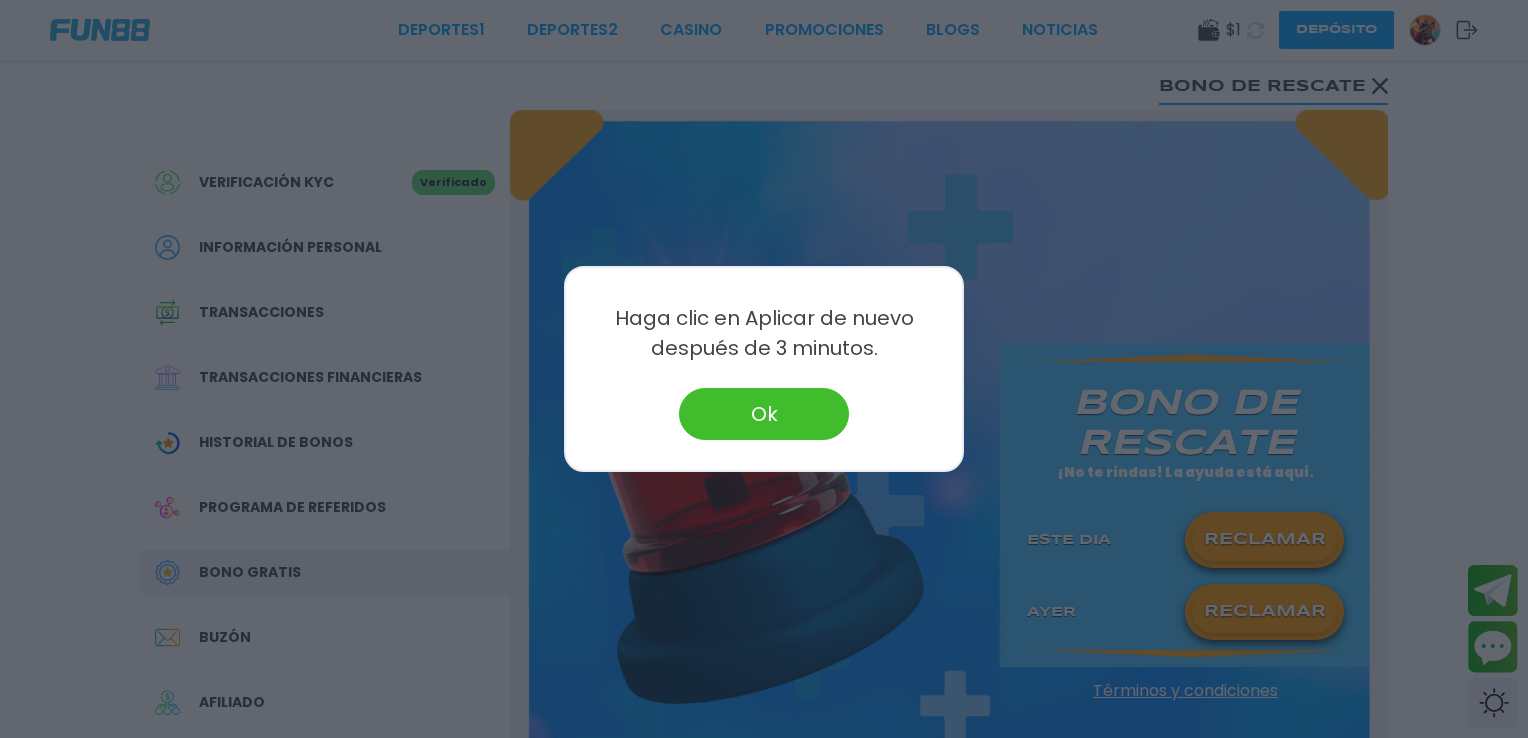 click on "Haga clic en Aplicar de nuevo después de 3 minutos. Ok" at bounding box center (764, 369) 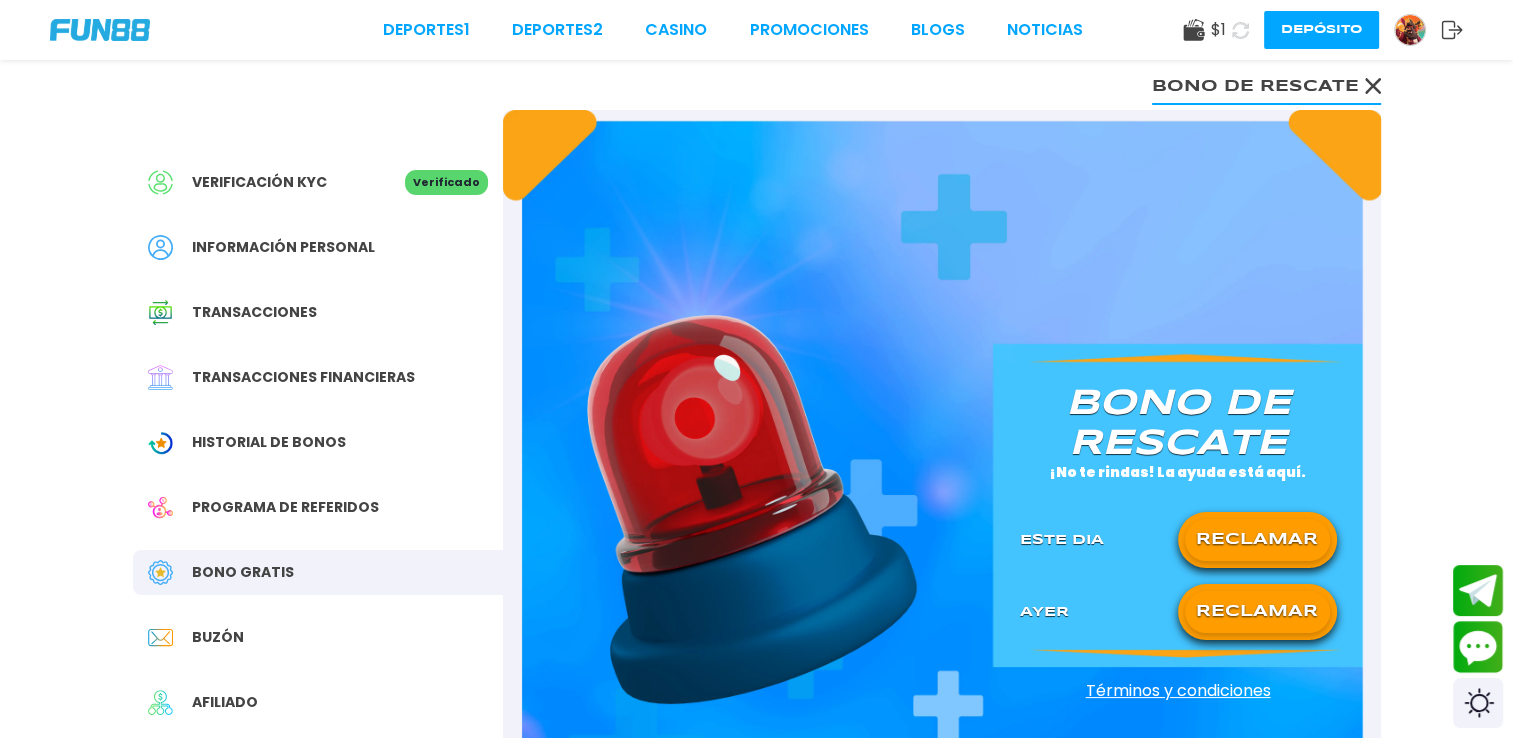 click on "Bono de rescate" at bounding box center [1178, 424] 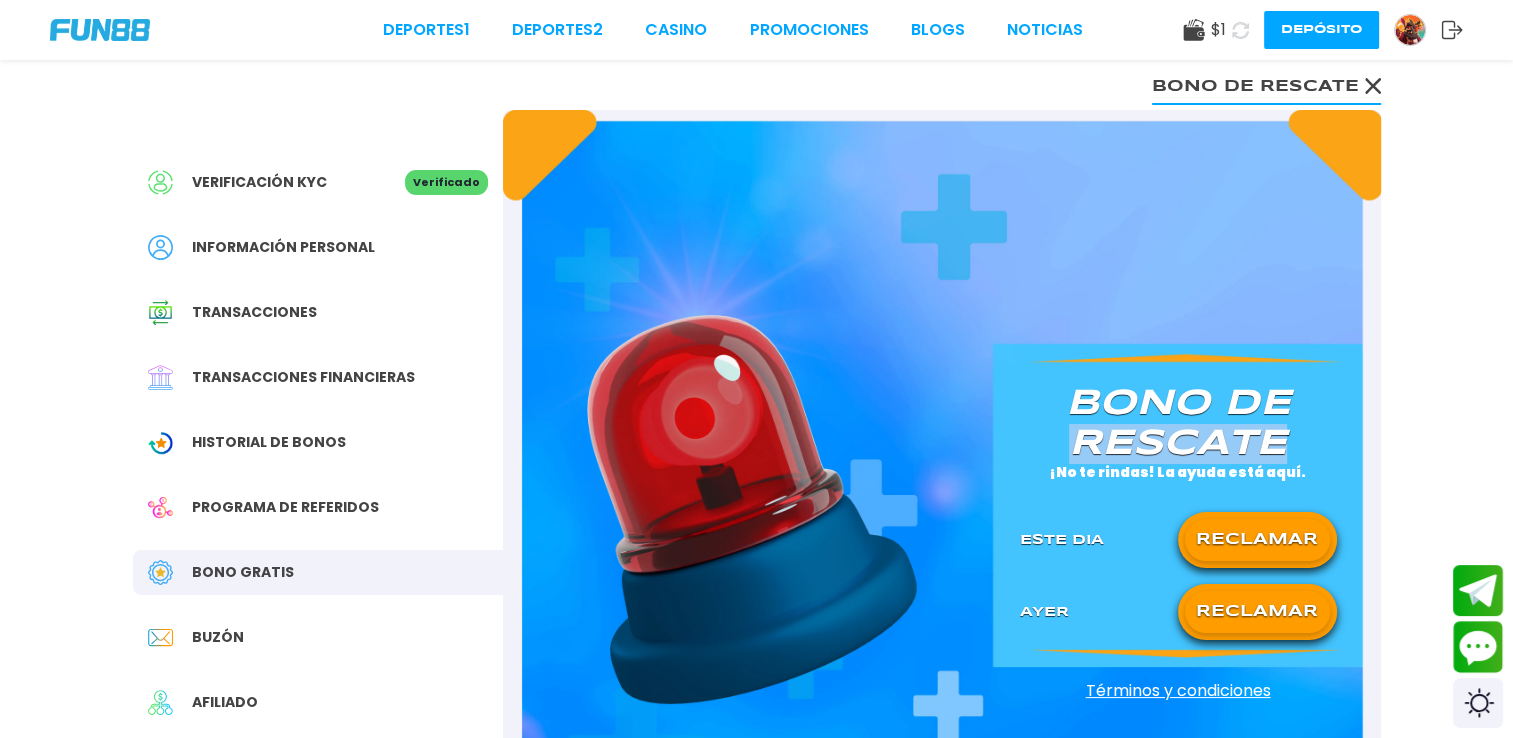 click on "Bono de rescate" at bounding box center (1178, 424) 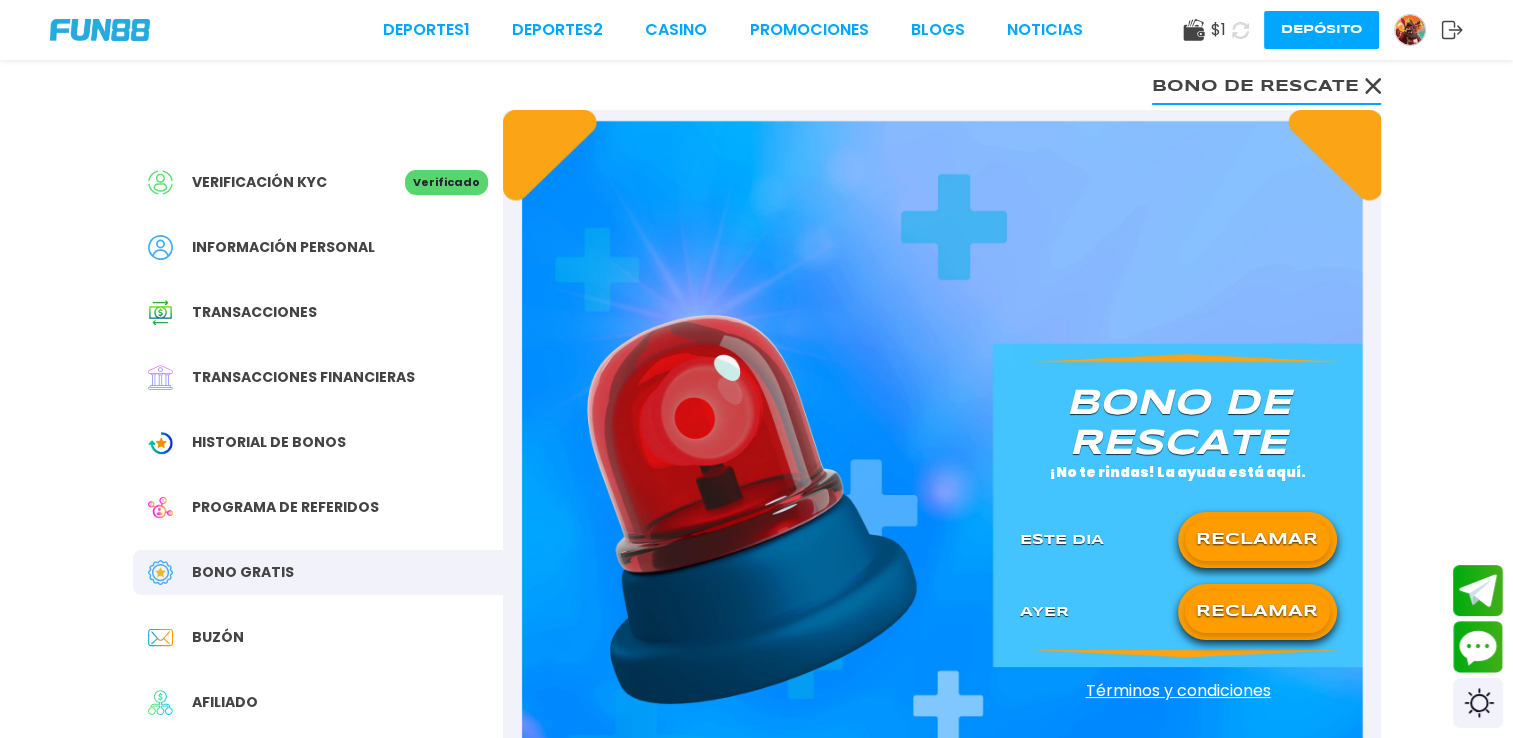 click on "Deportes  1 Deportes  2 CASINO Promociones BLOGS NOTICIAS $ 1 Depósito" at bounding box center [756, 30] 